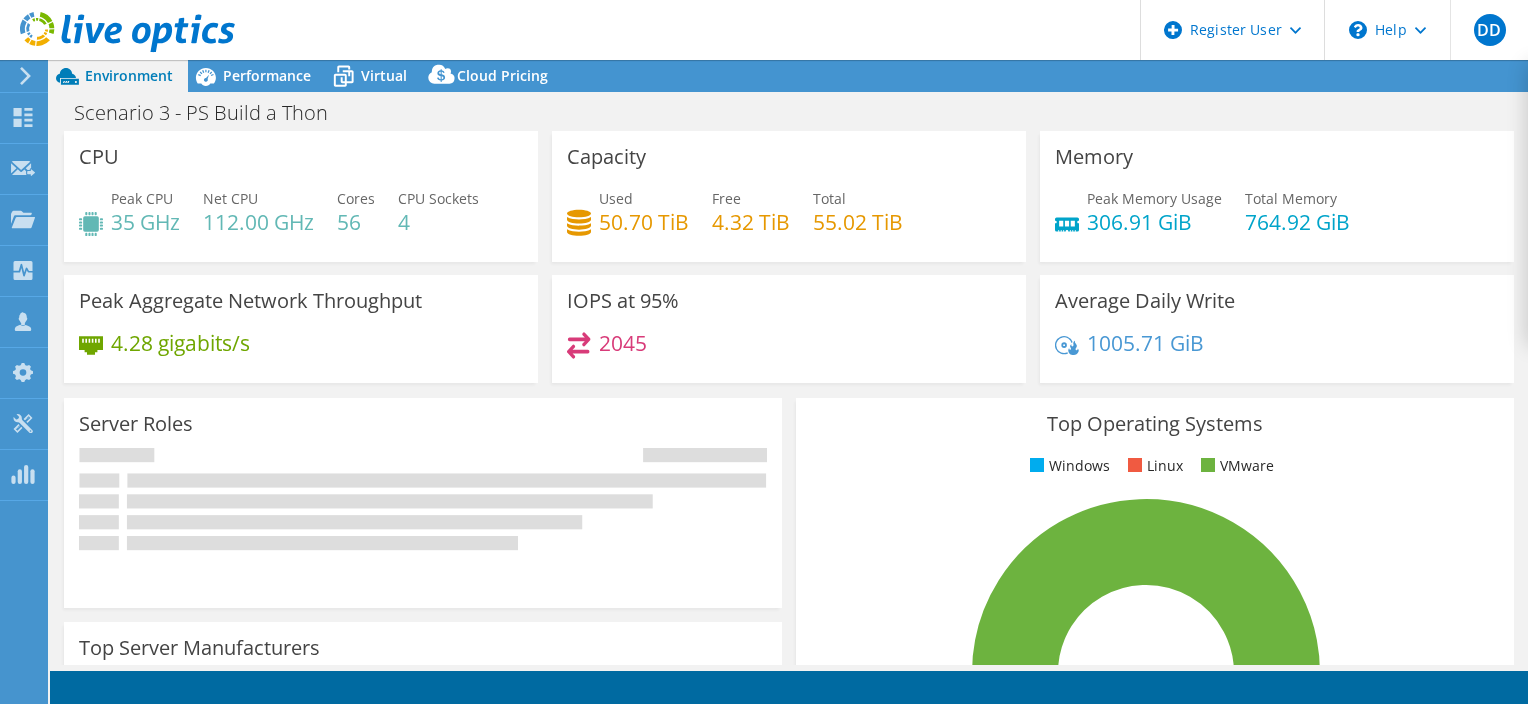 select on "USD" 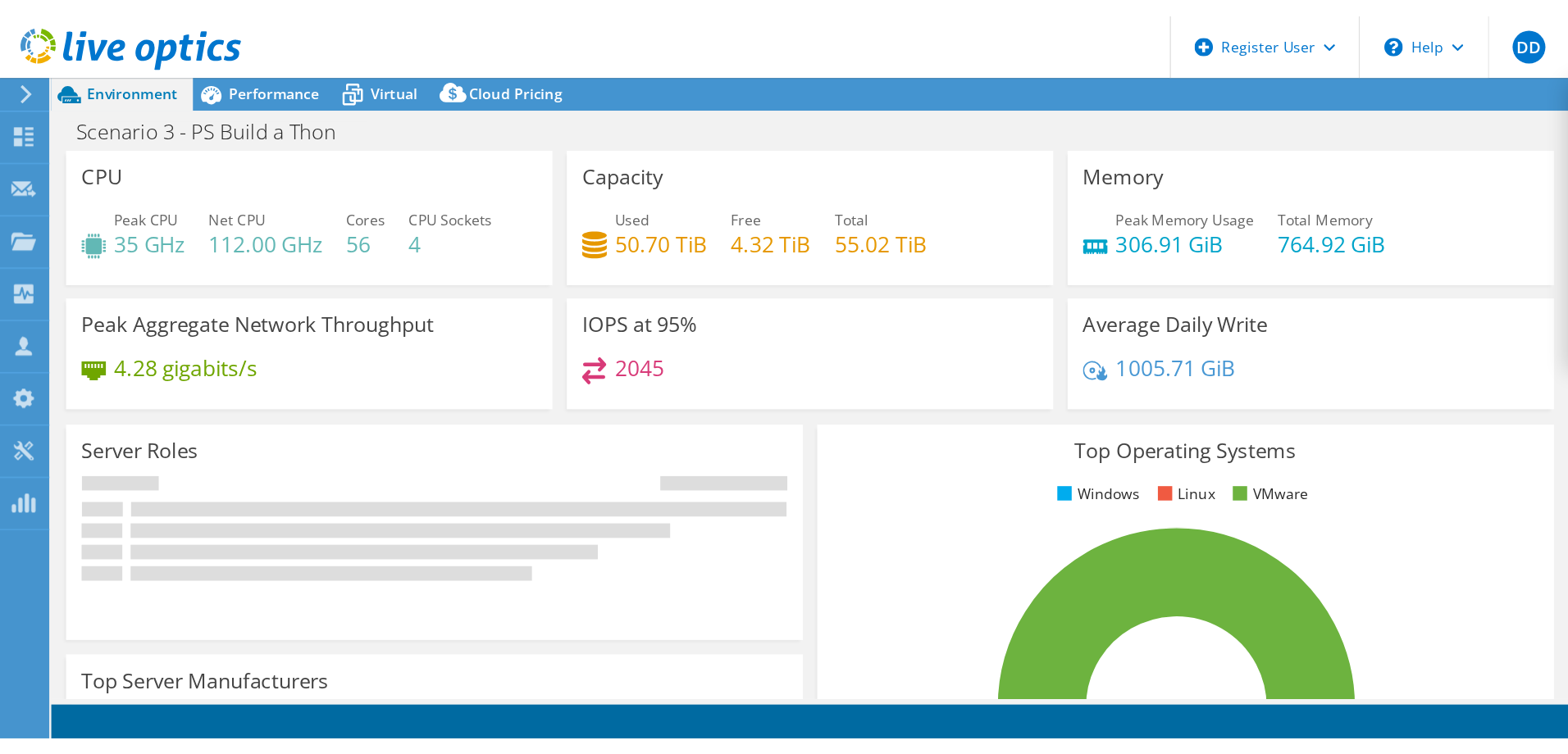 scroll, scrollTop: 0, scrollLeft: 0, axis: both 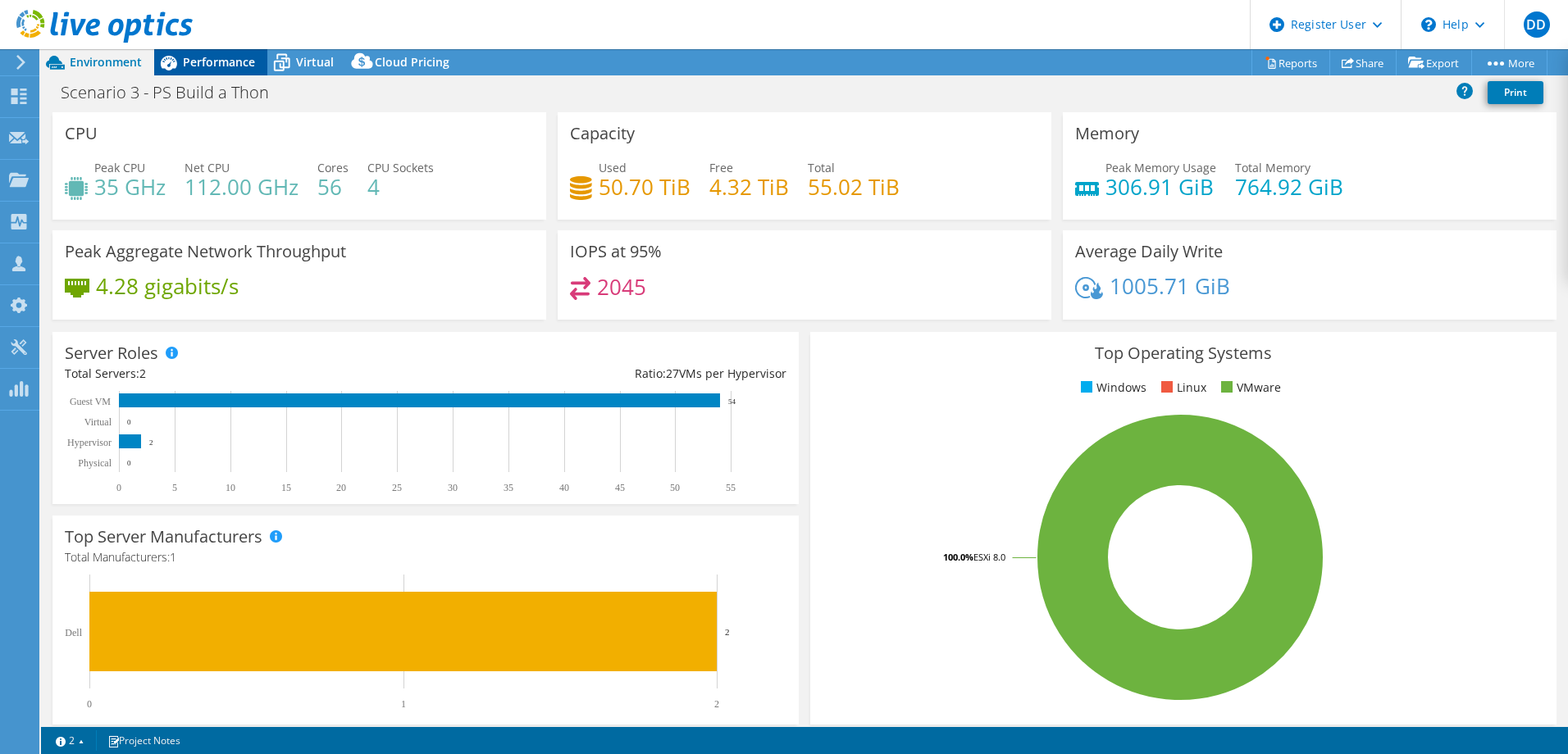 click on "Performance" at bounding box center (219, 61) 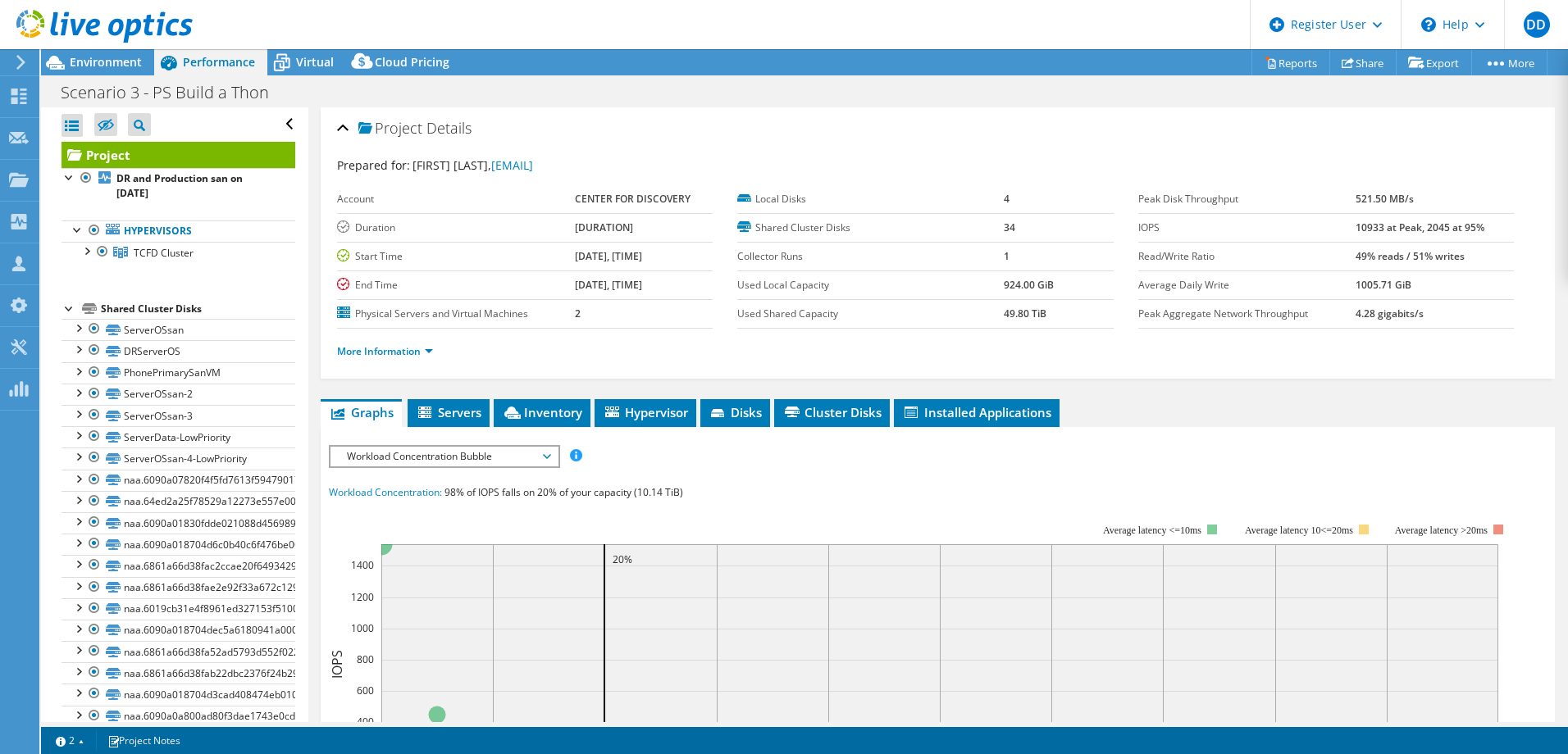 click at bounding box center [70, 307] 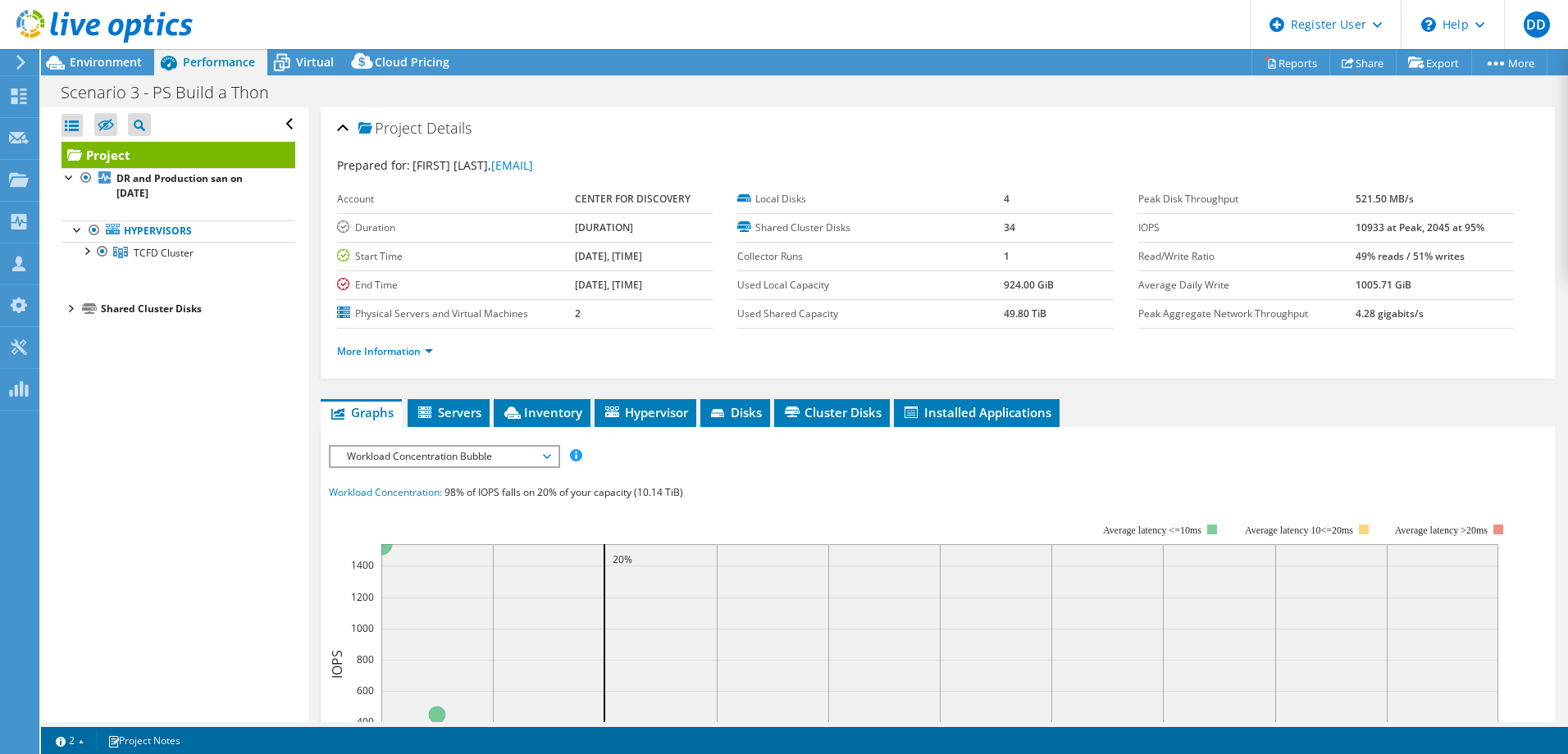 click at bounding box center [70, 307] 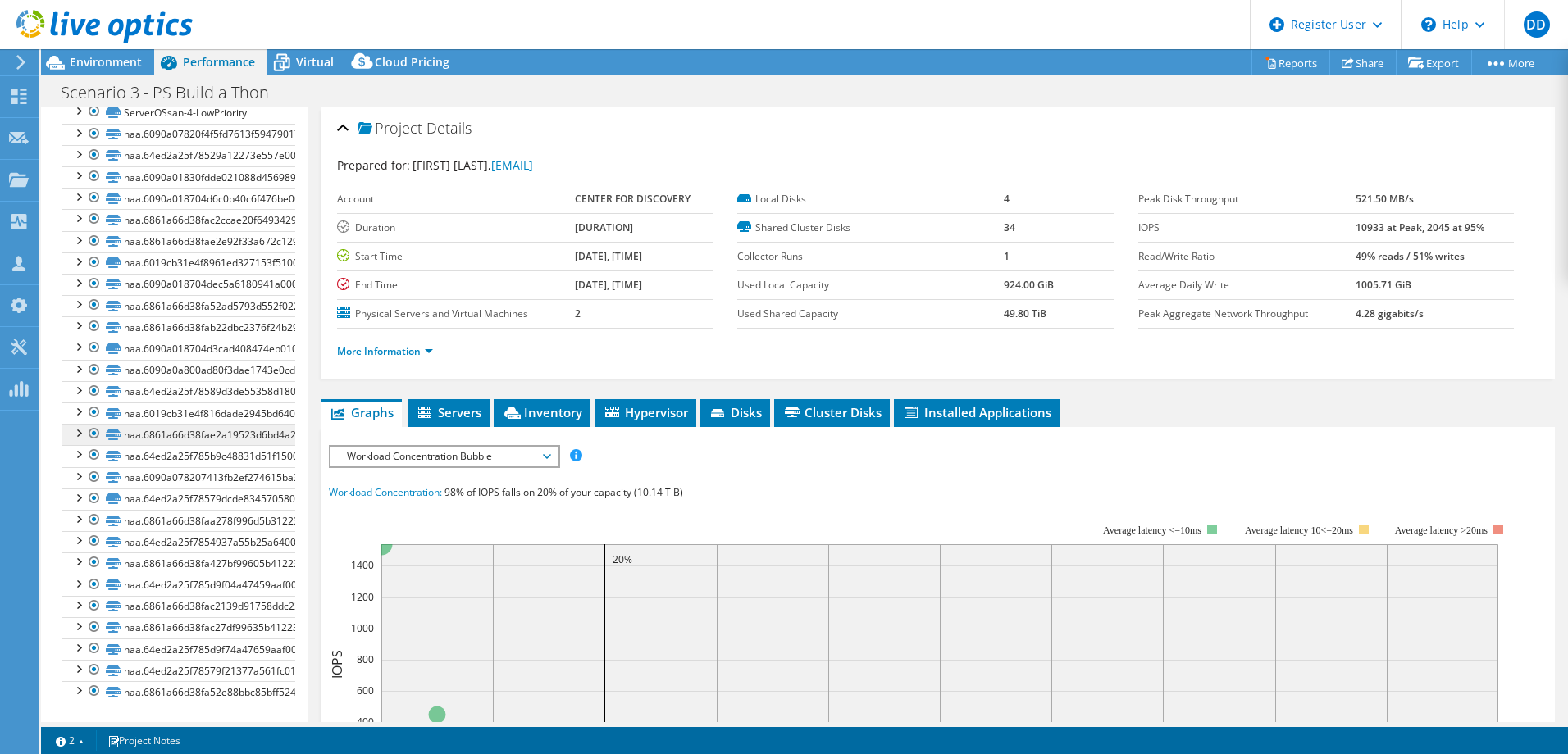 scroll, scrollTop: 347, scrollLeft: 0, axis: vertical 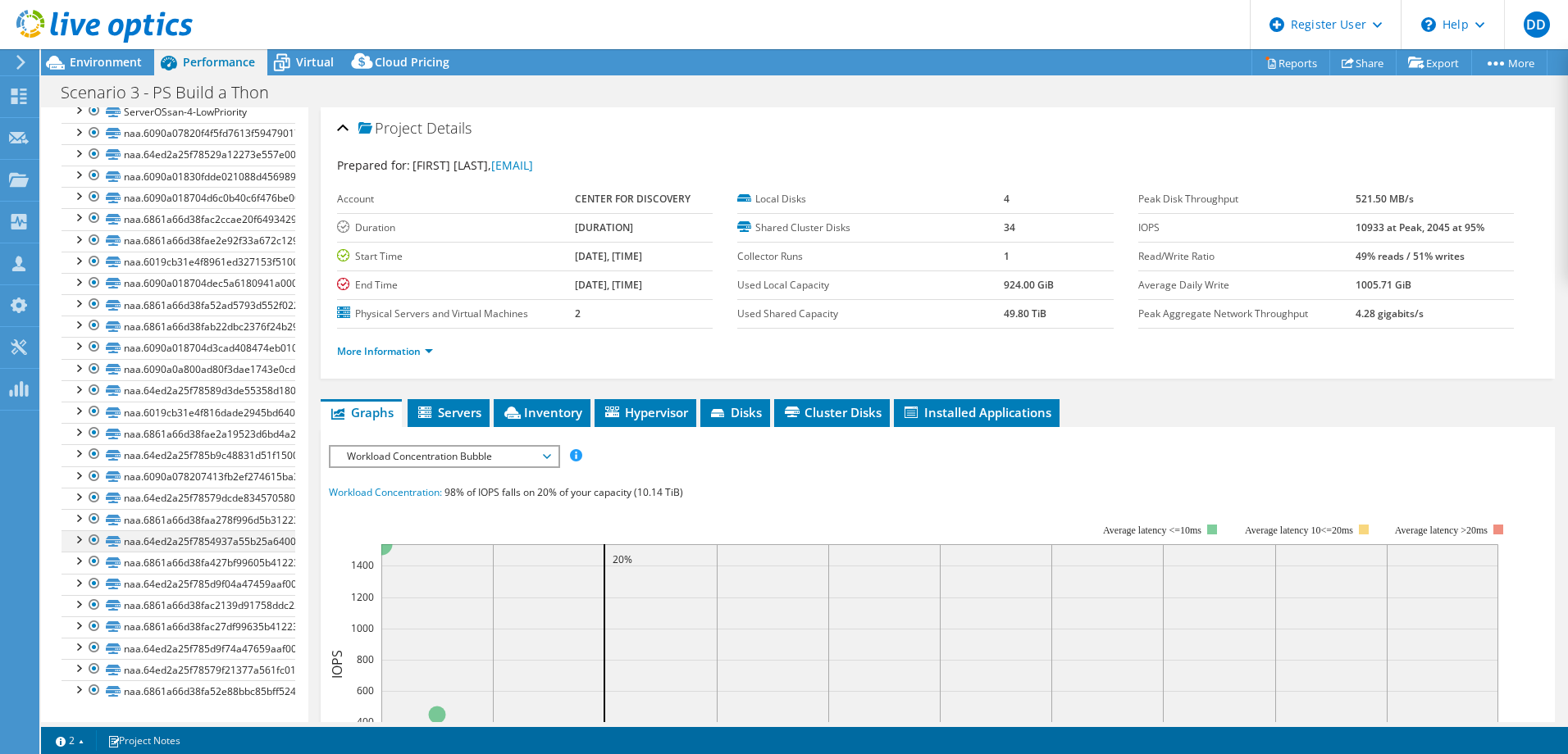 click at bounding box center [78, 538] 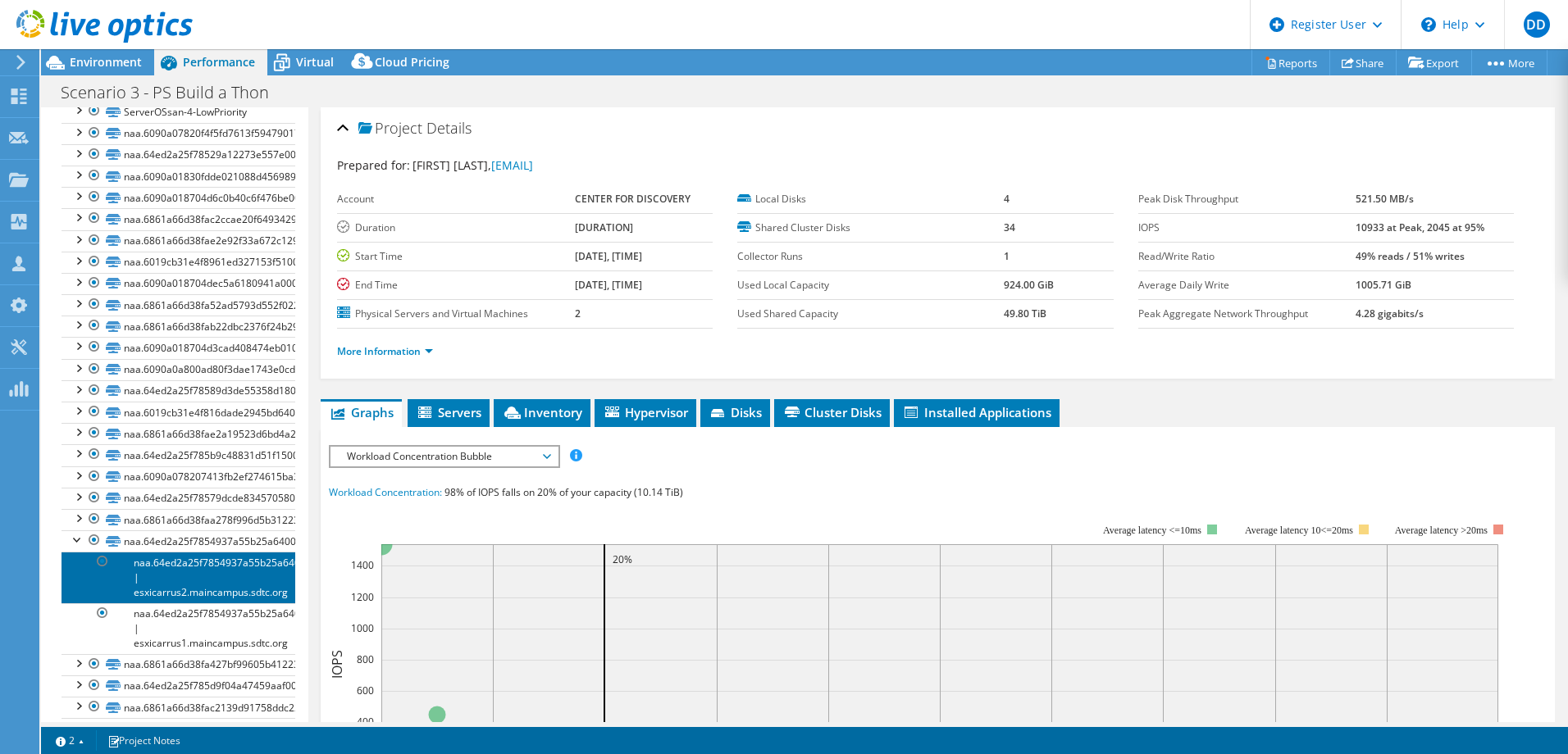 click on "naa.64ed2a25f7854937a55b25a6400140be | esxicarrus2.maincampus.sdtc.org" at bounding box center [178, 577] 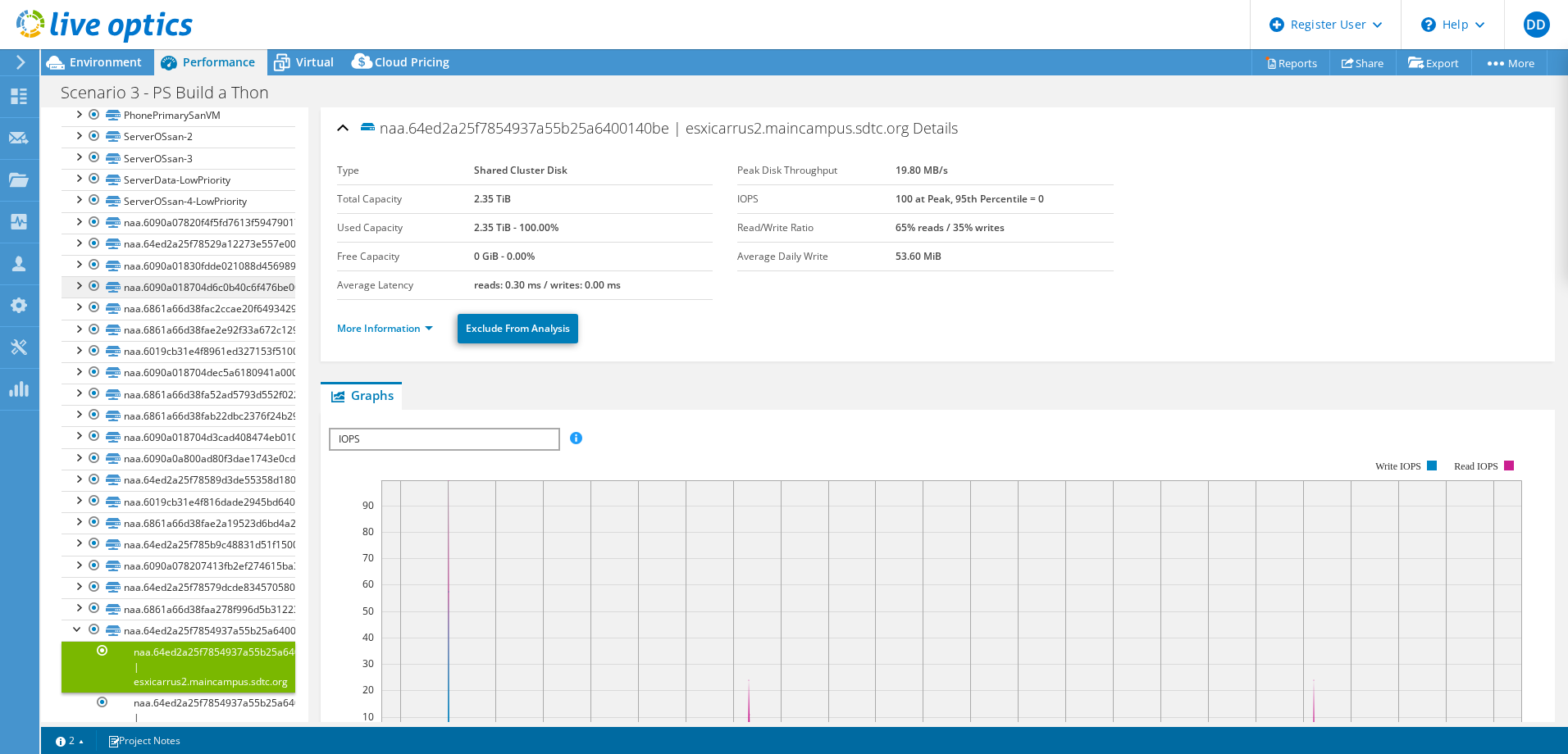 scroll, scrollTop: 0, scrollLeft: 0, axis: both 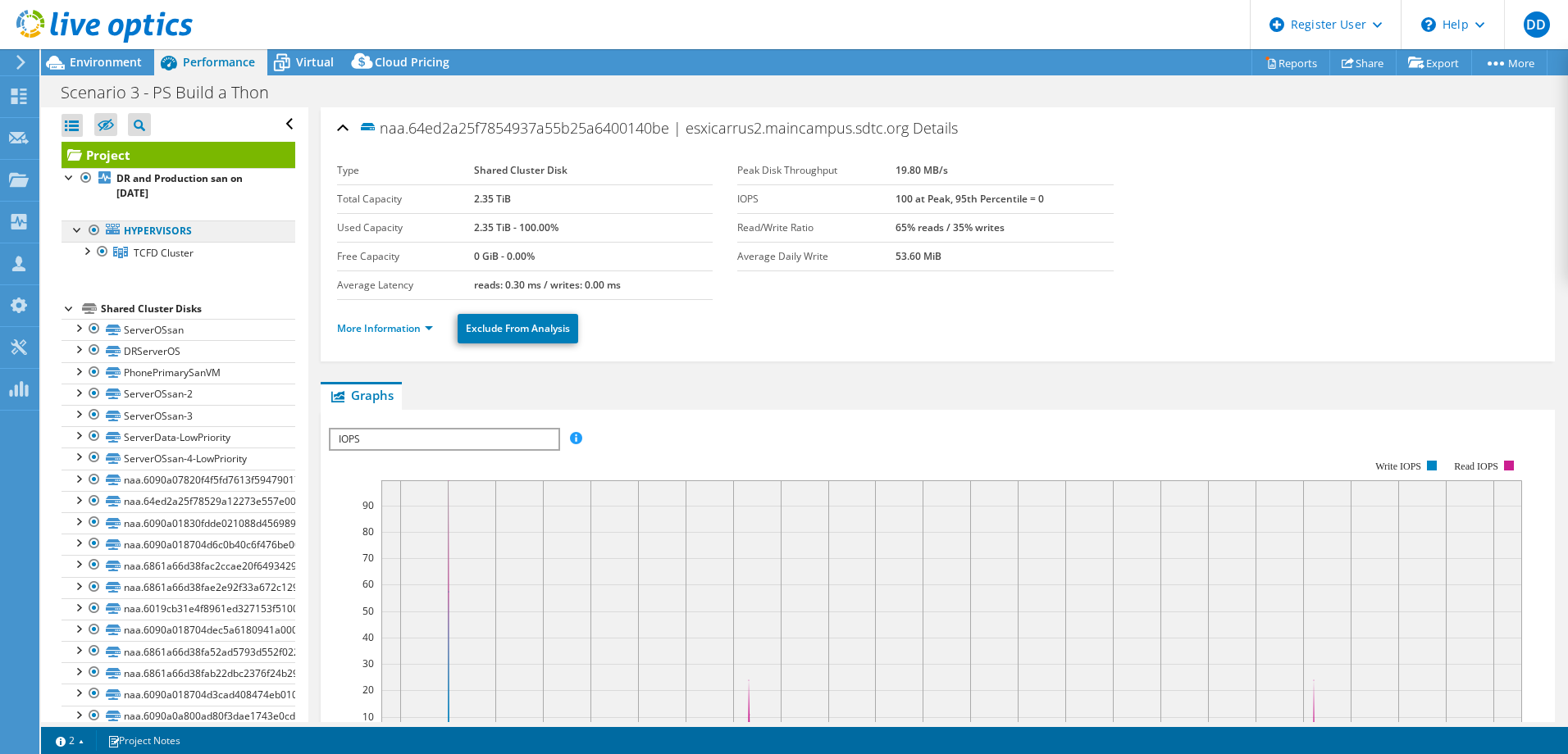 click on "Hypervisors" at bounding box center [178, 231] 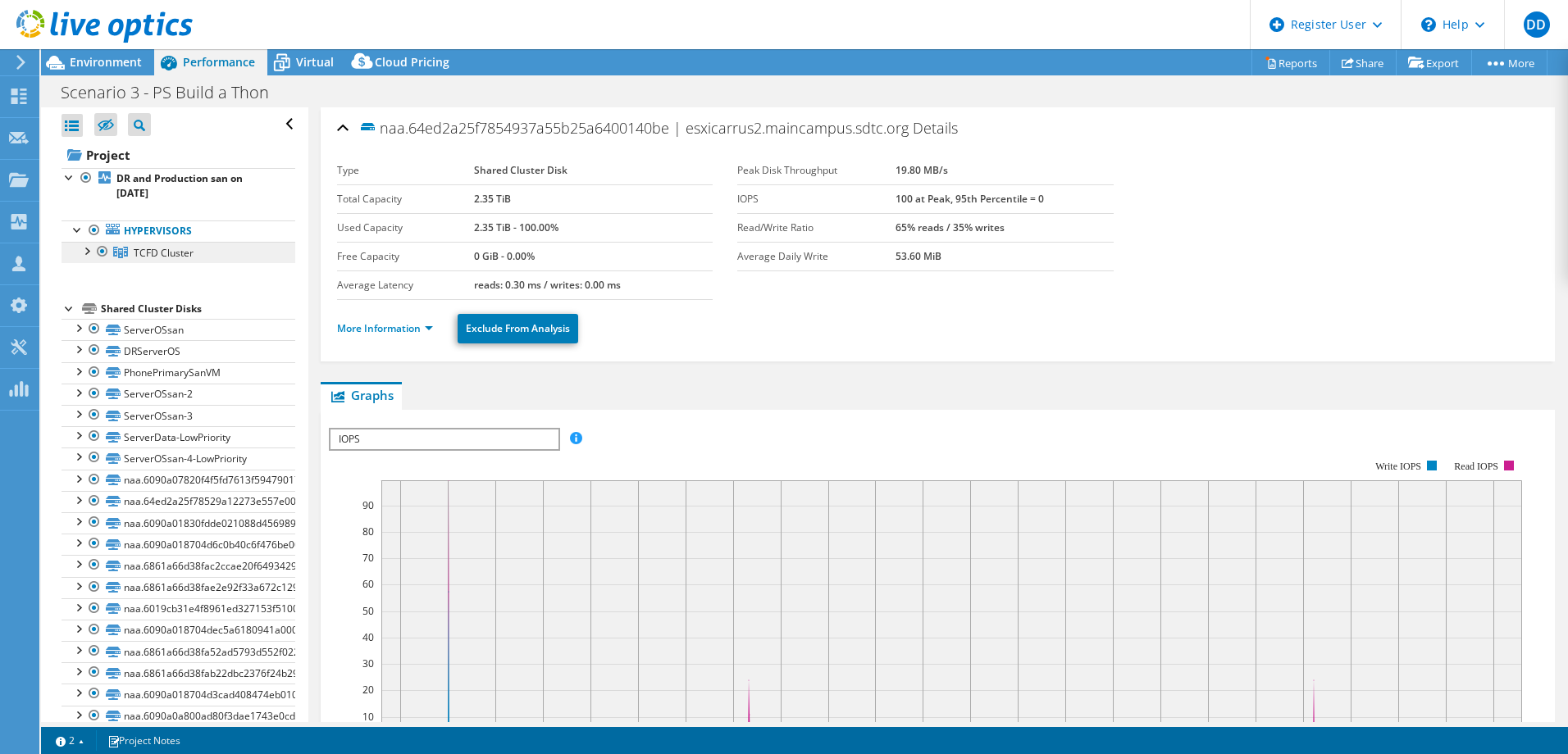 click on "TCFD Cluster" at bounding box center (178, 252) 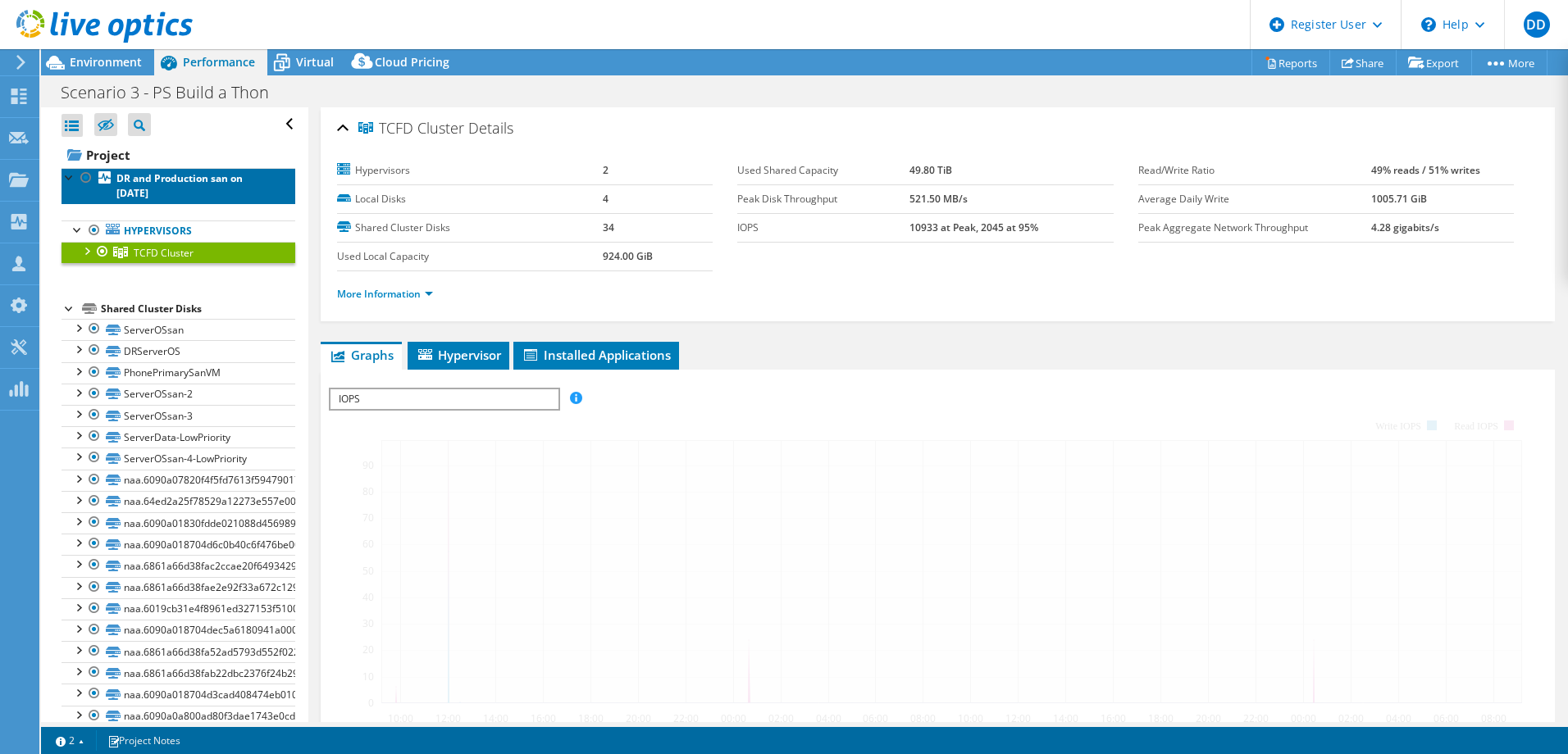 click on "DR and Production san on [DATE]" at bounding box center [180, 185] 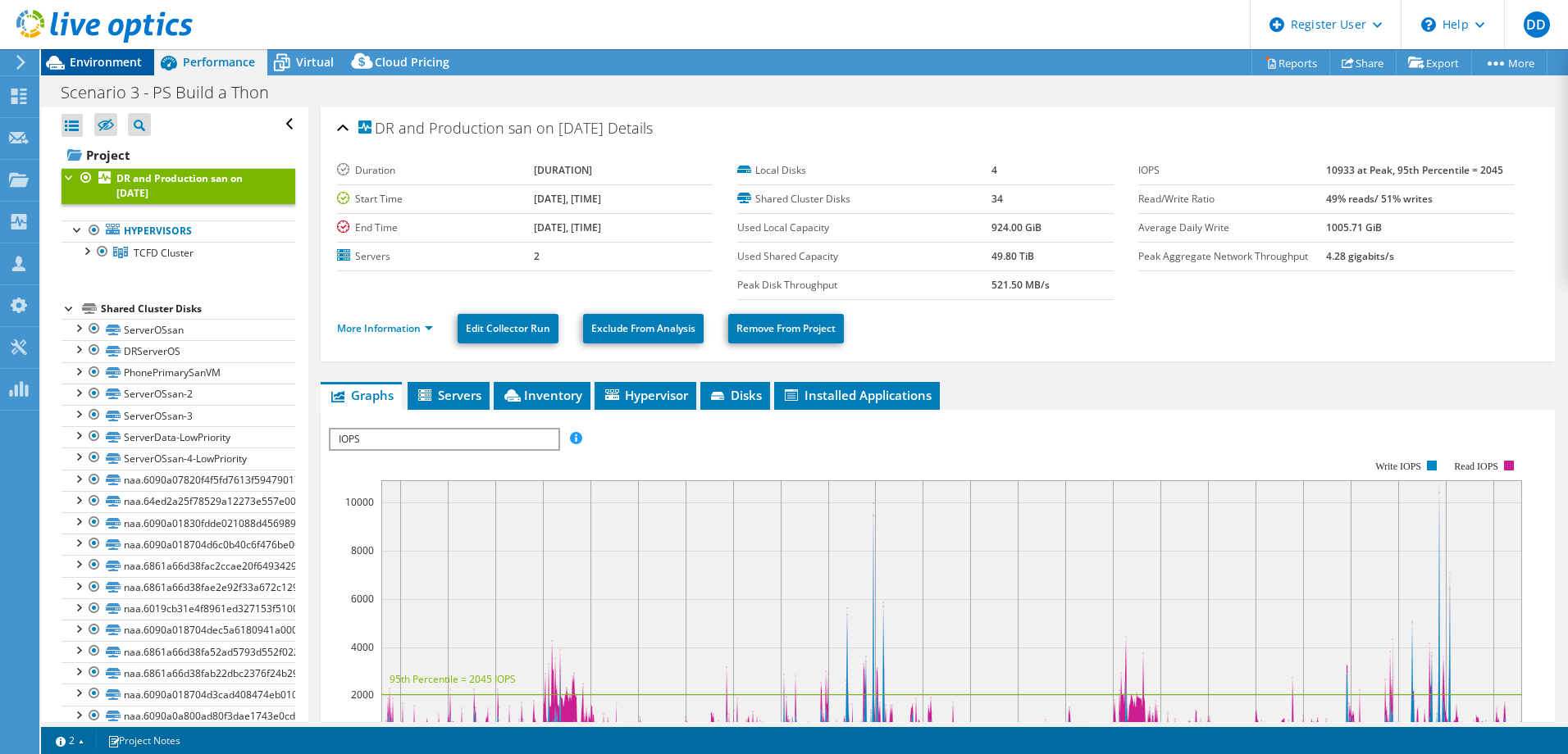 click on "Environment" at bounding box center [106, 61] 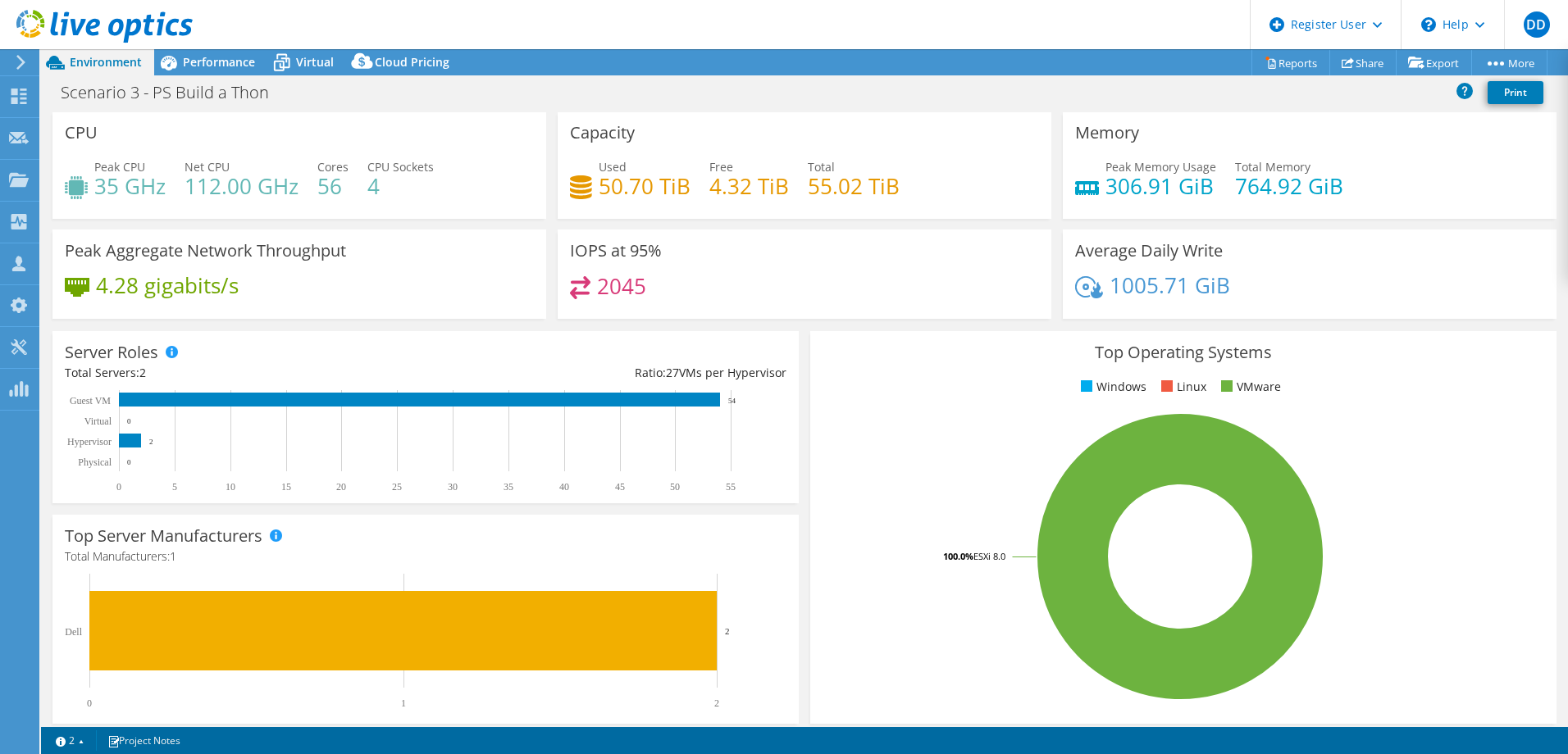 scroll, scrollTop: 0, scrollLeft: 0, axis: both 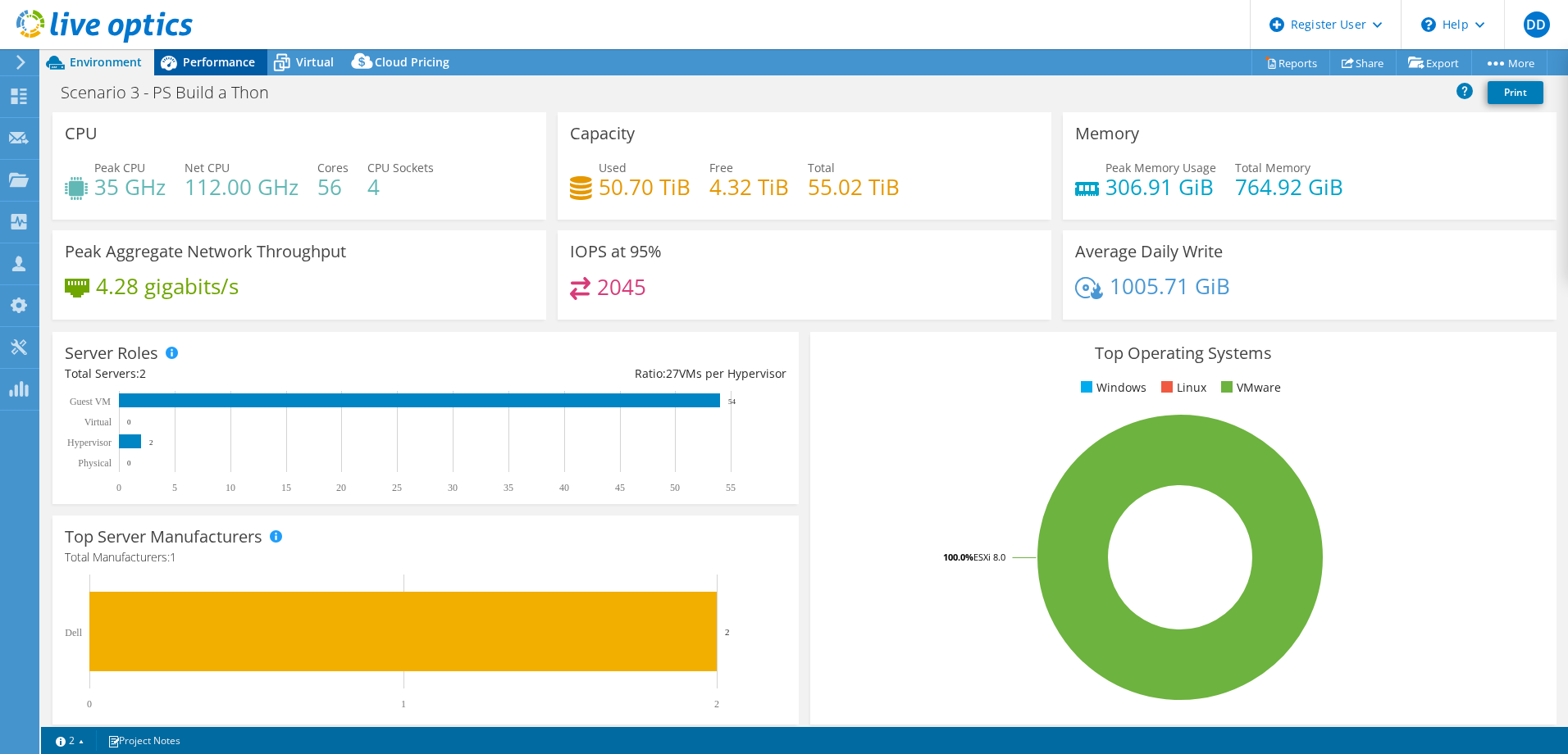 click on "Performance" at bounding box center (219, 61) 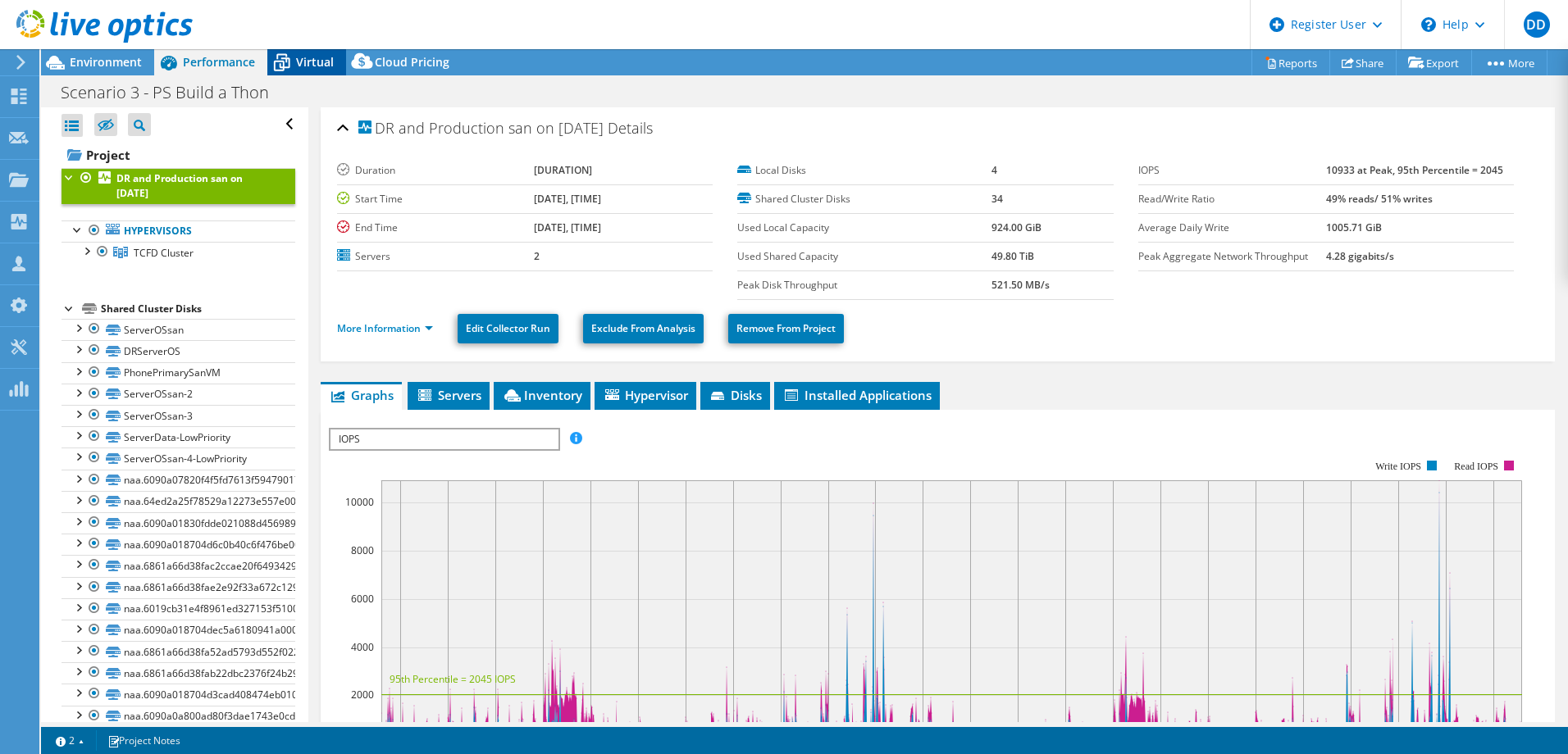 click on "Virtual" at bounding box center (315, 61) 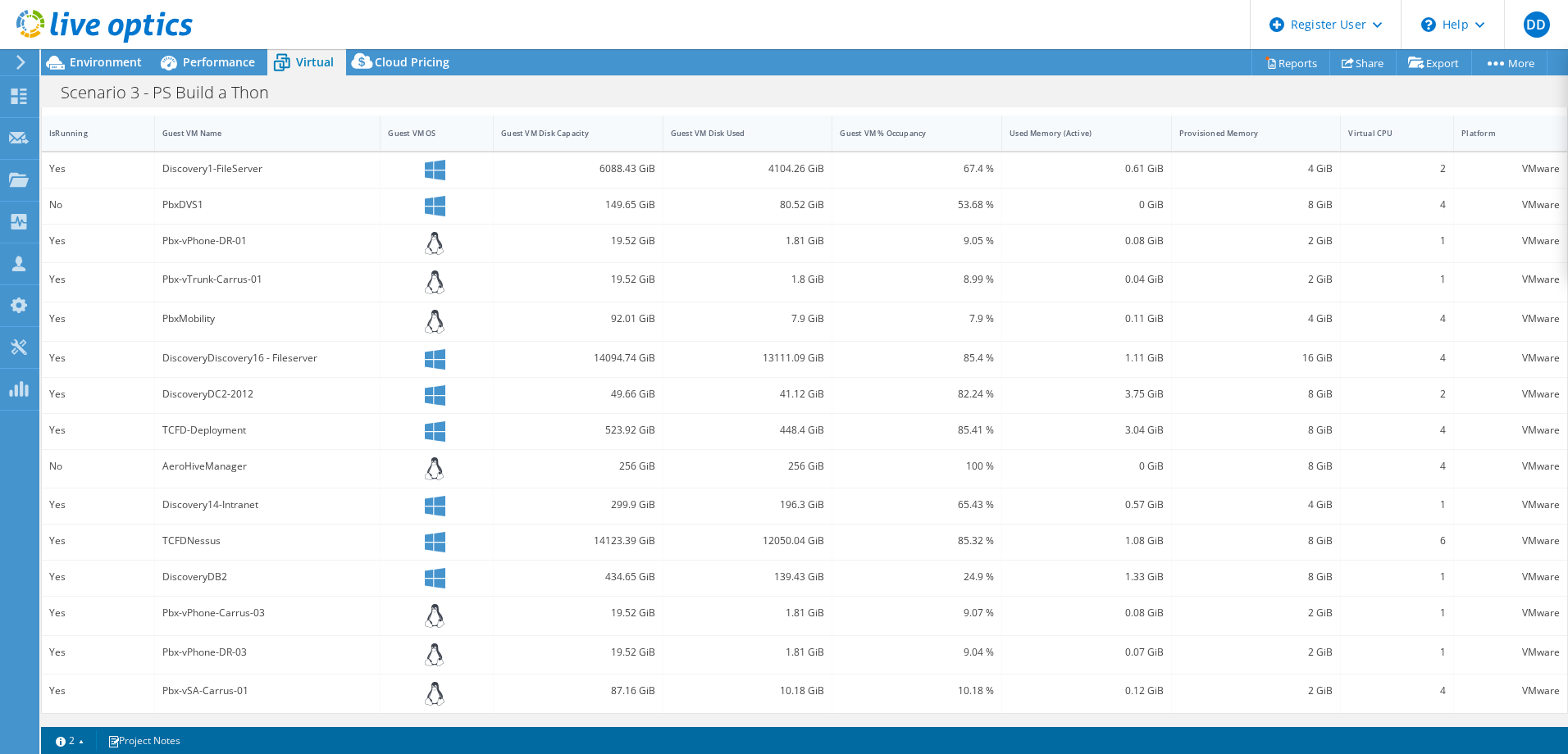 scroll, scrollTop: 0, scrollLeft: 0, axis: both 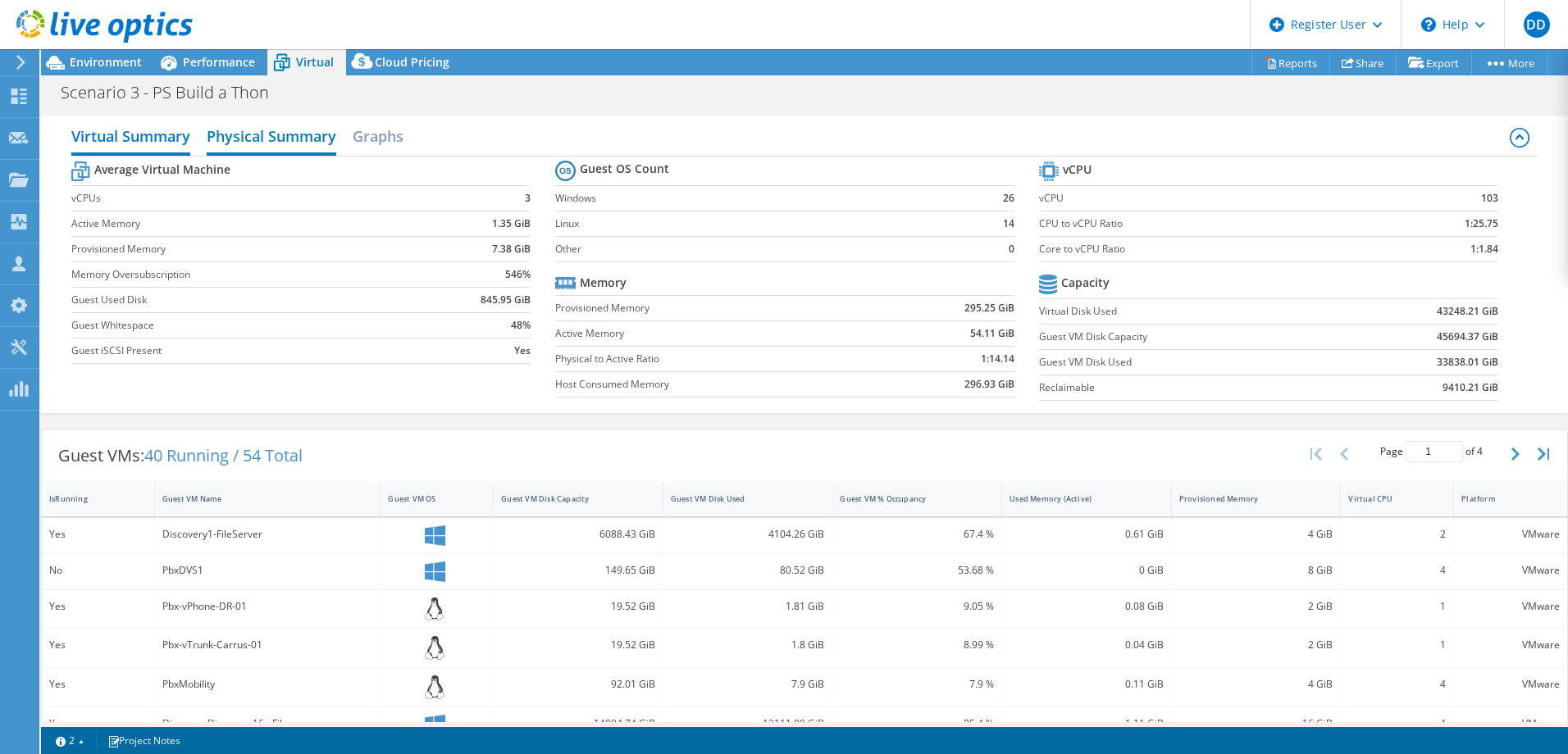 click on "Physical Summary" at bounding box center (271, 138) 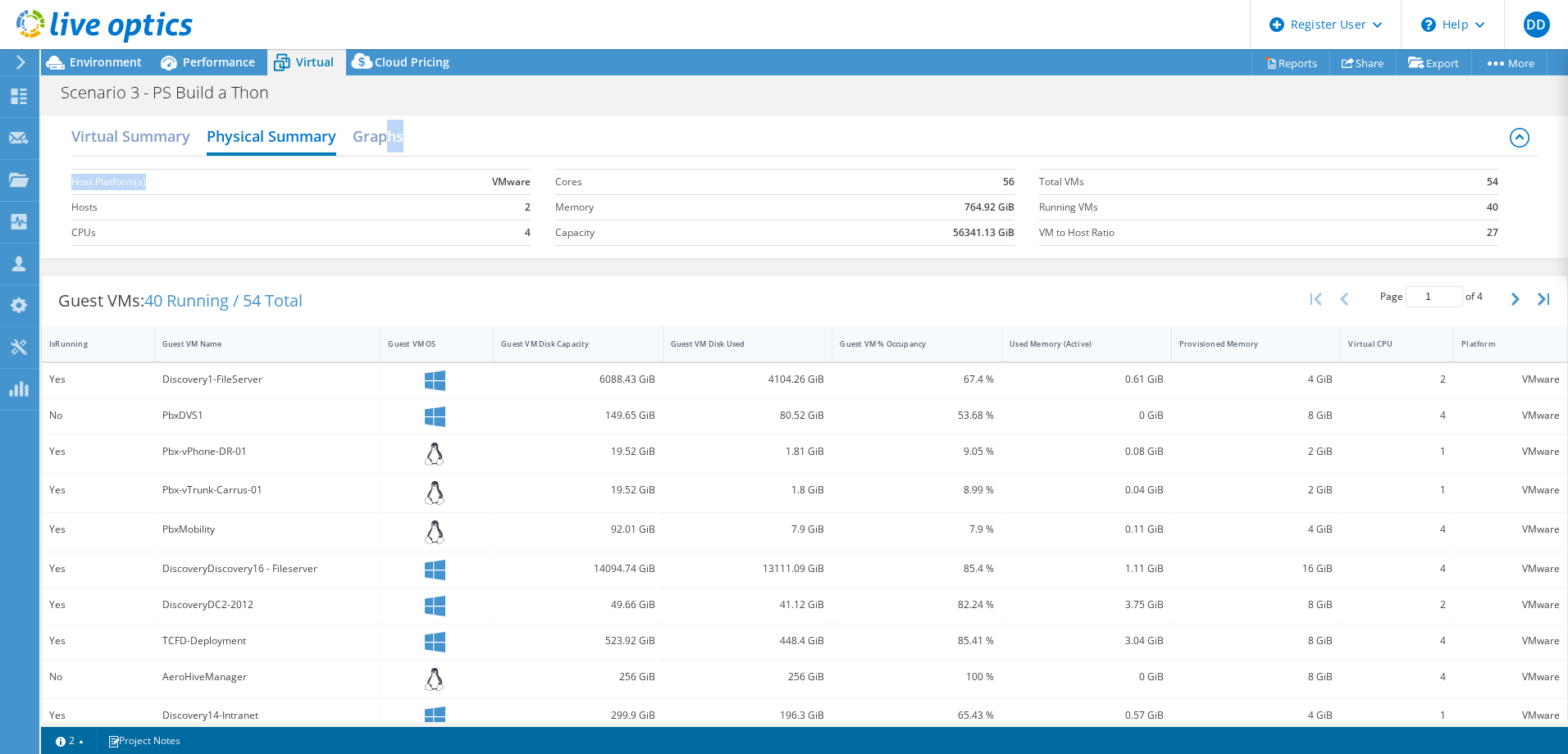 drag, startPoint x: 387, startPoint y: 148, endPoint x: 366, endPoint y: 189, distance: 46.06517 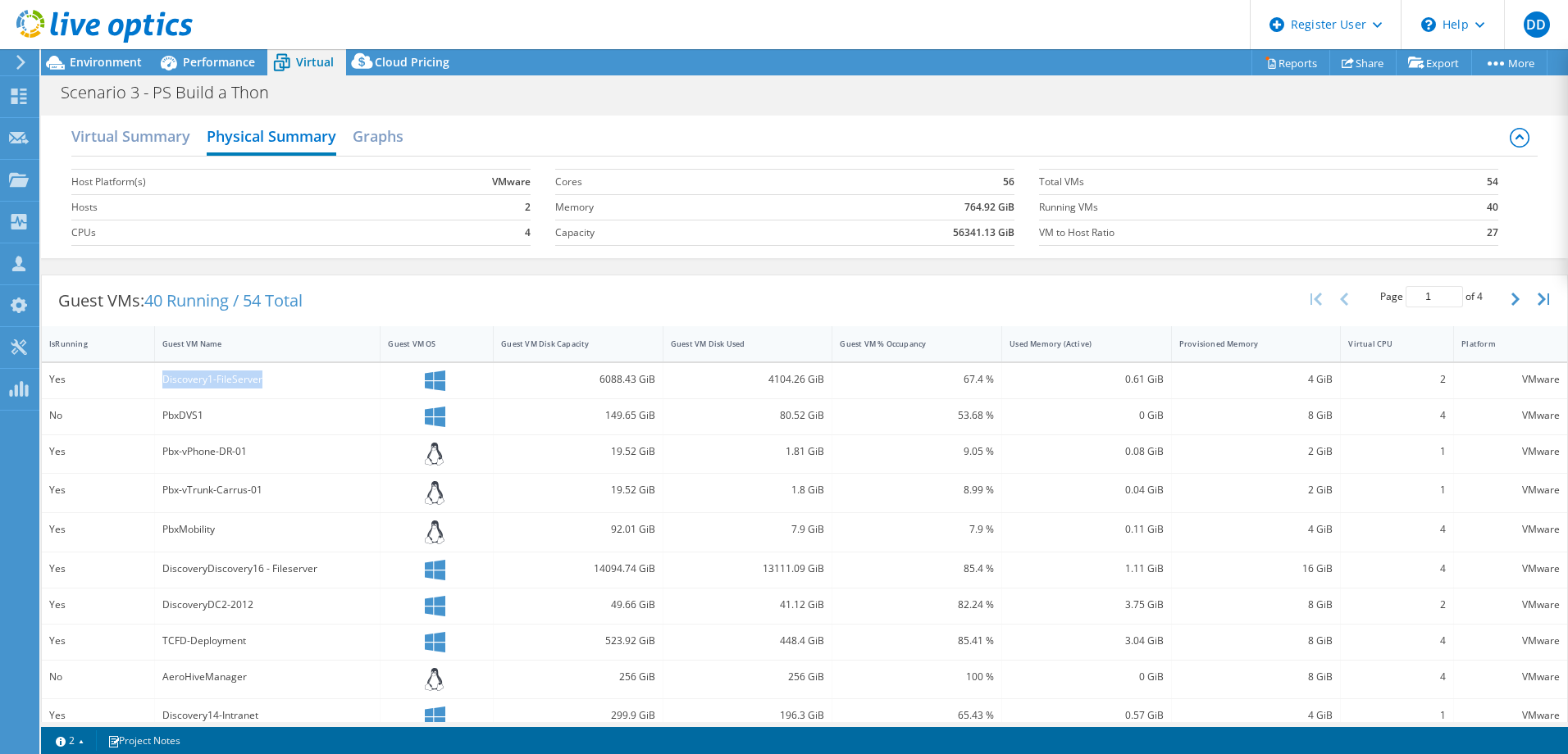 drag, startPoint x: 281, startPoint y: 378, endPoint x: 121, endPoint y: 383, distance: 160.07811 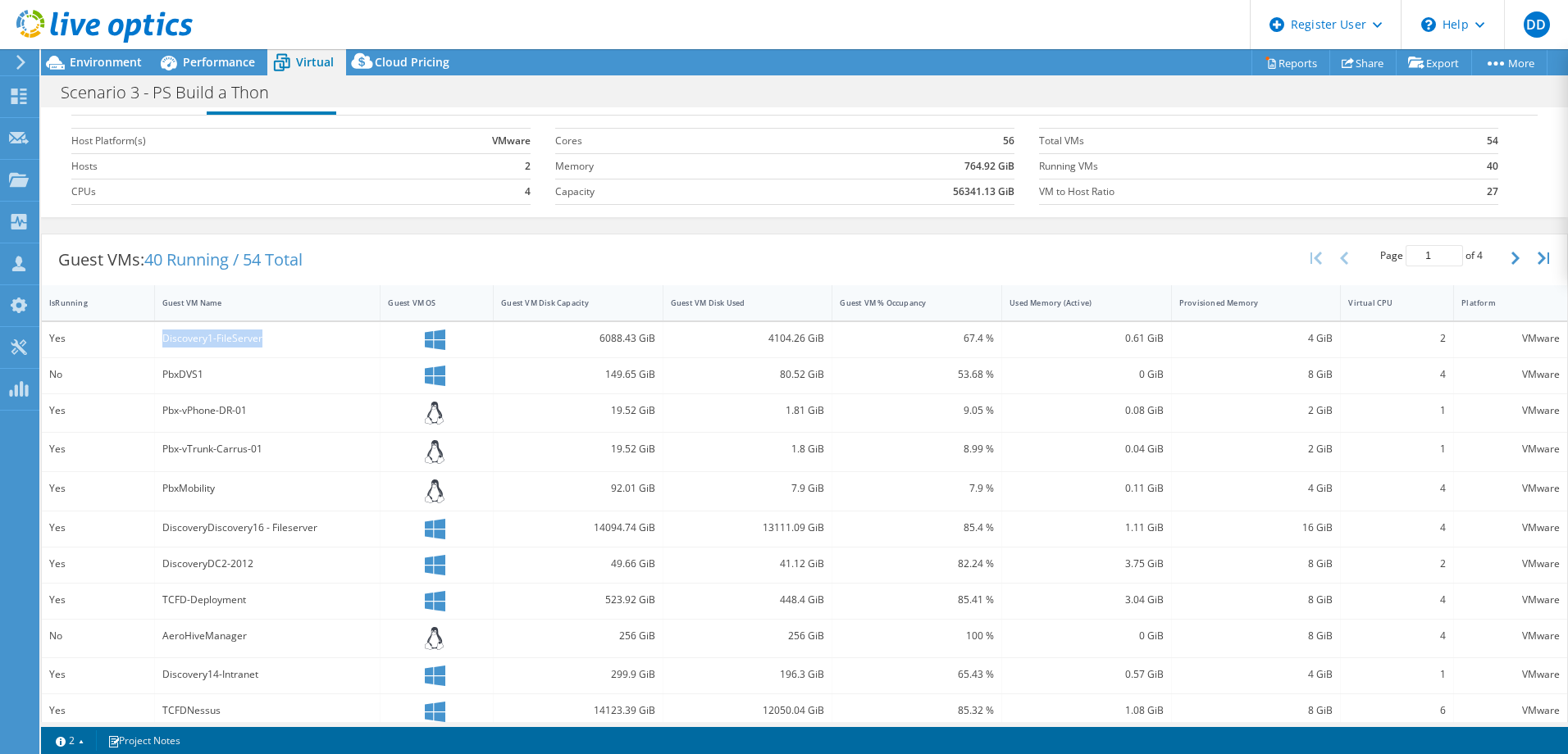 scroll, scrollTop: 164, scrollLeft: 0, axis: vertical 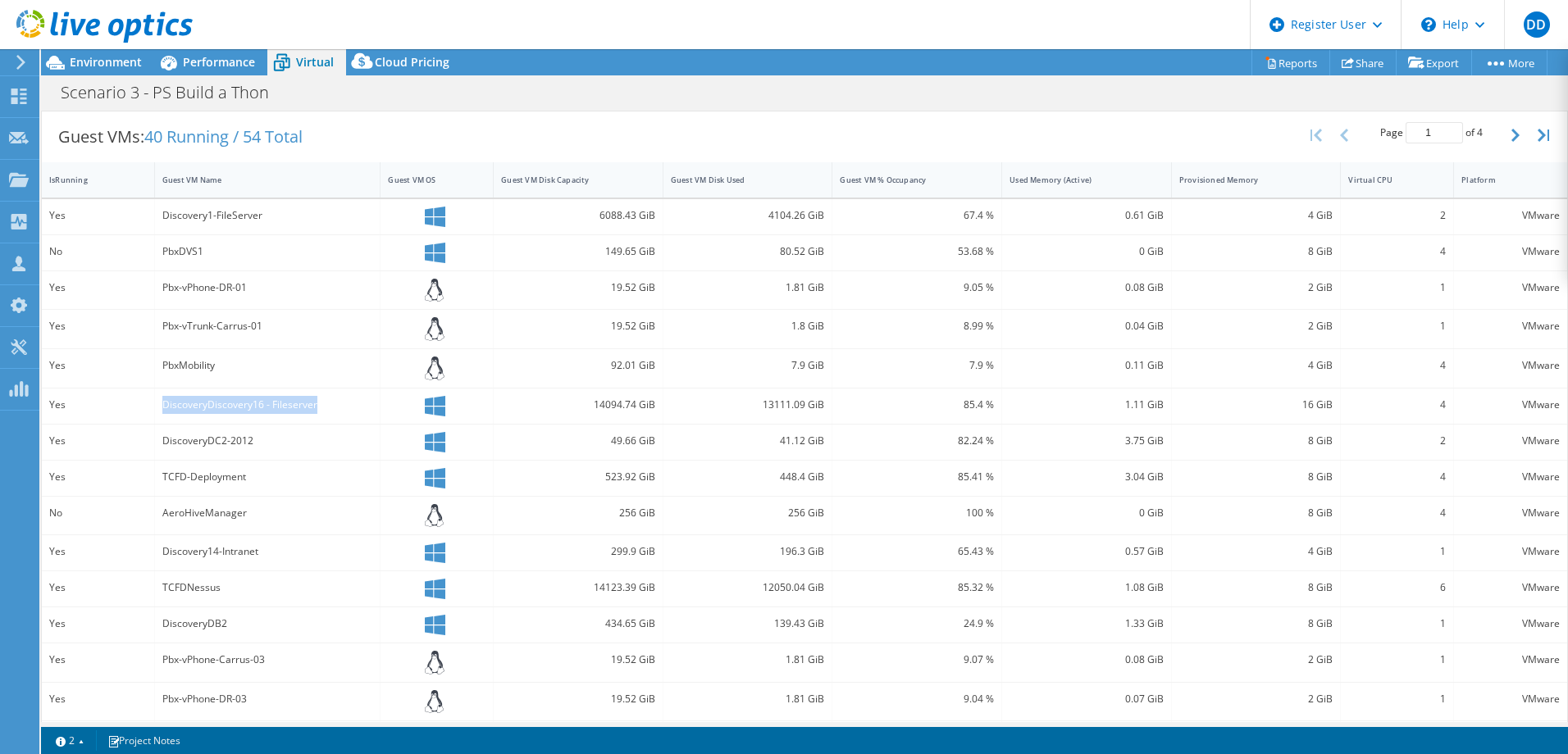 drag, startPoint x: 353, startPoint y: 416, endPoint x: 144, endPoint y: 415, distance: 209.00239 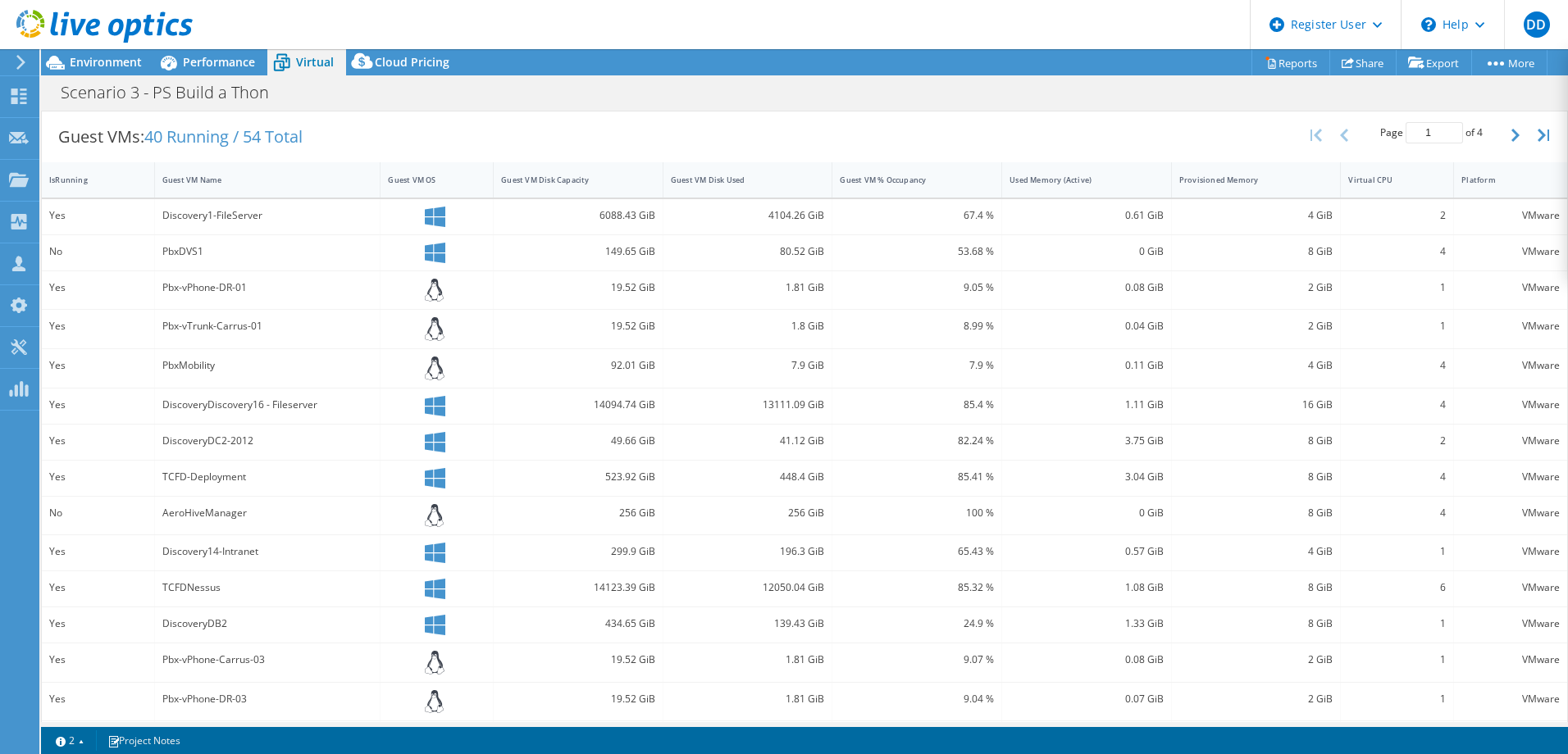 click on "DiscoveryDC2-2012" at bounding box center [268, 442] 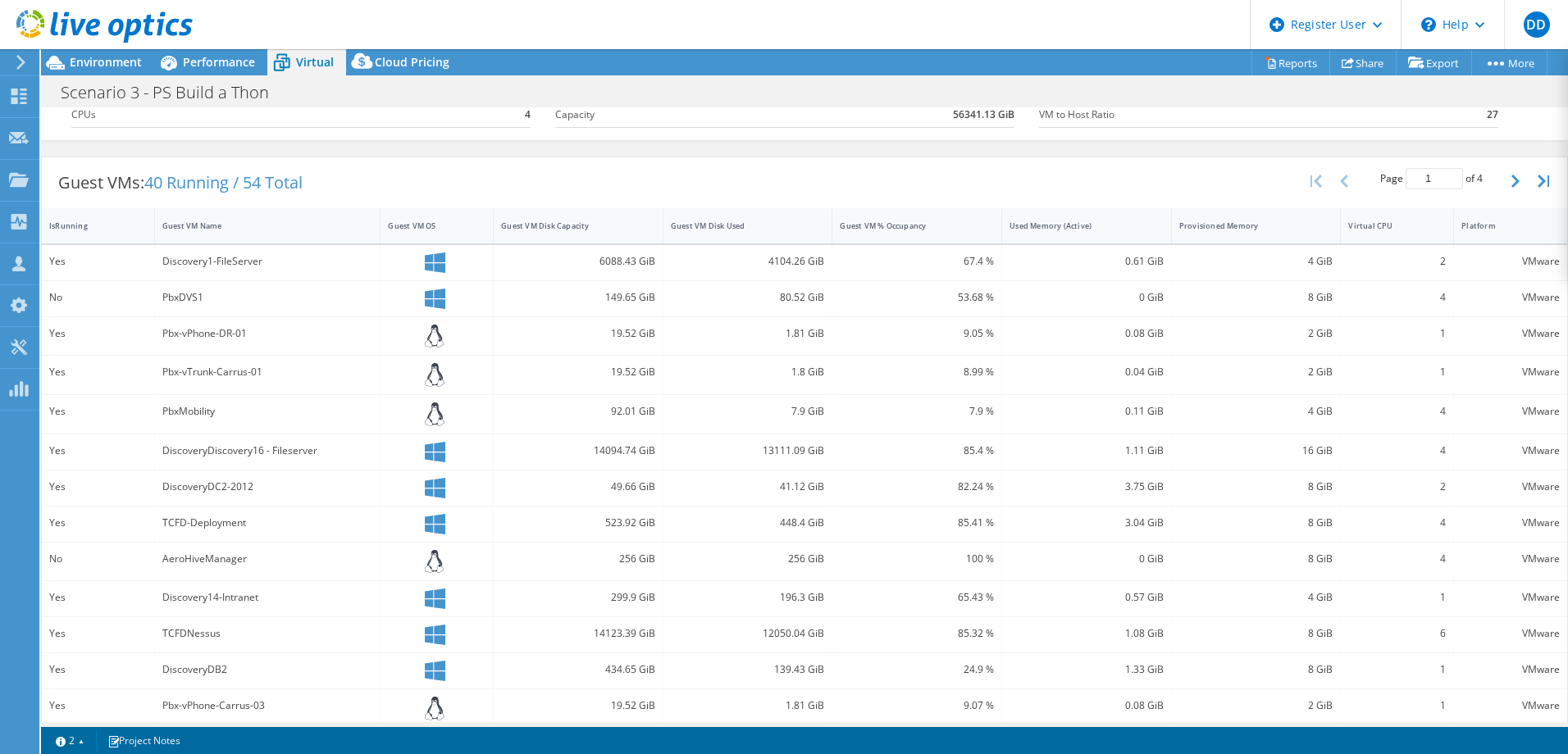 scroll, scrollTop: 0, scrollLeft: 0, axis: both 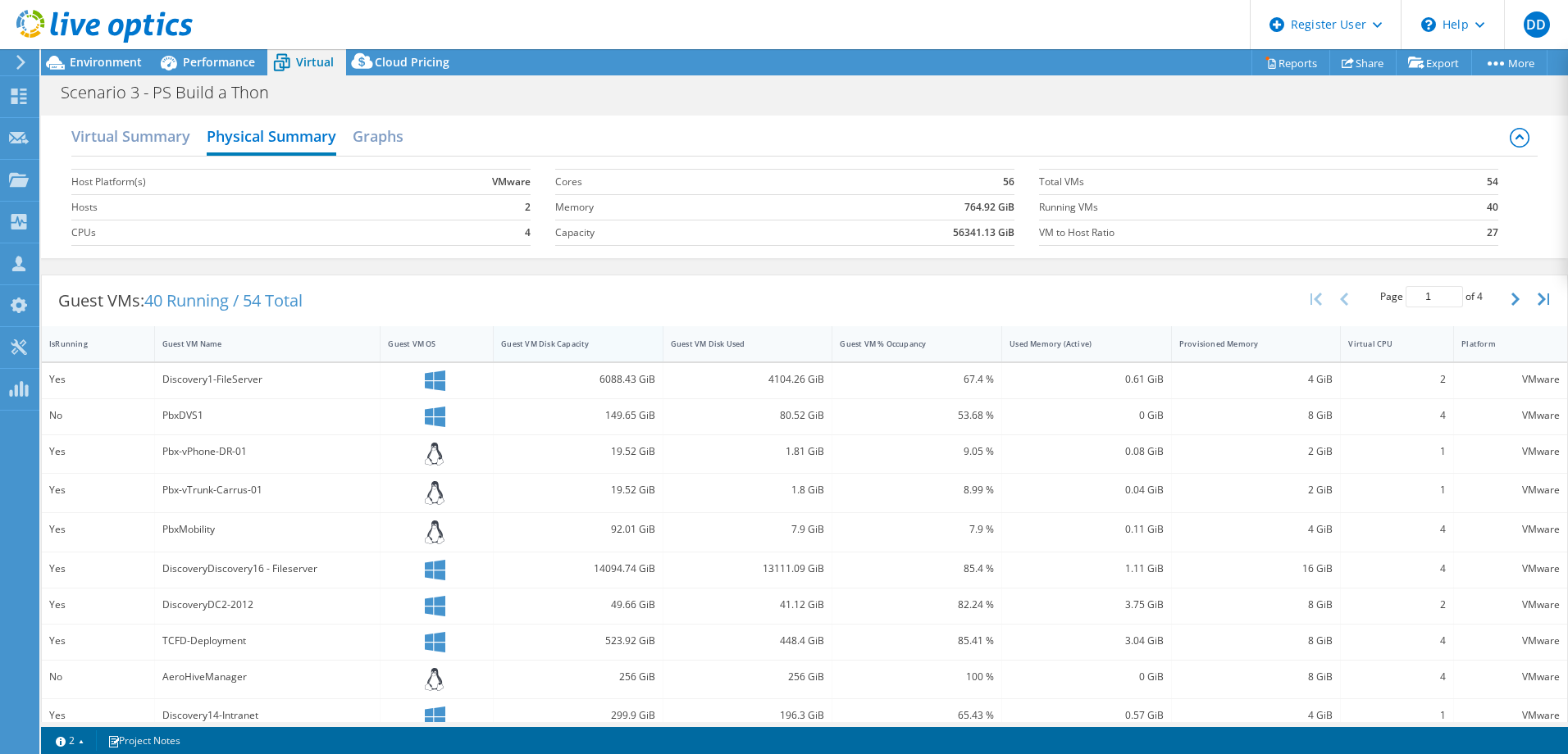 click on "Guest VM Disk Capacity" at bounding box center (568, 343) 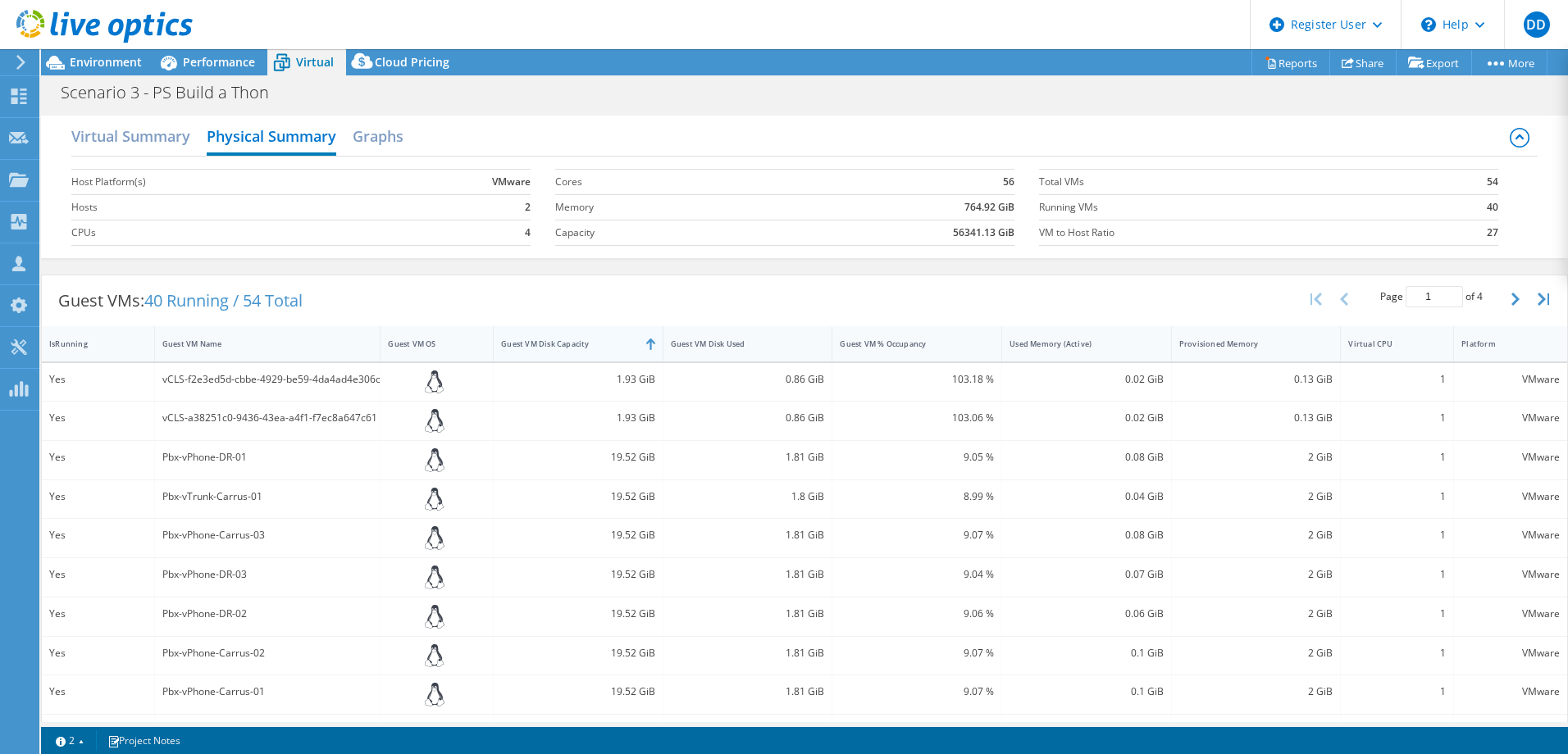 click on "Guest VM Disk Capacity" at bounding box center [568, 343] 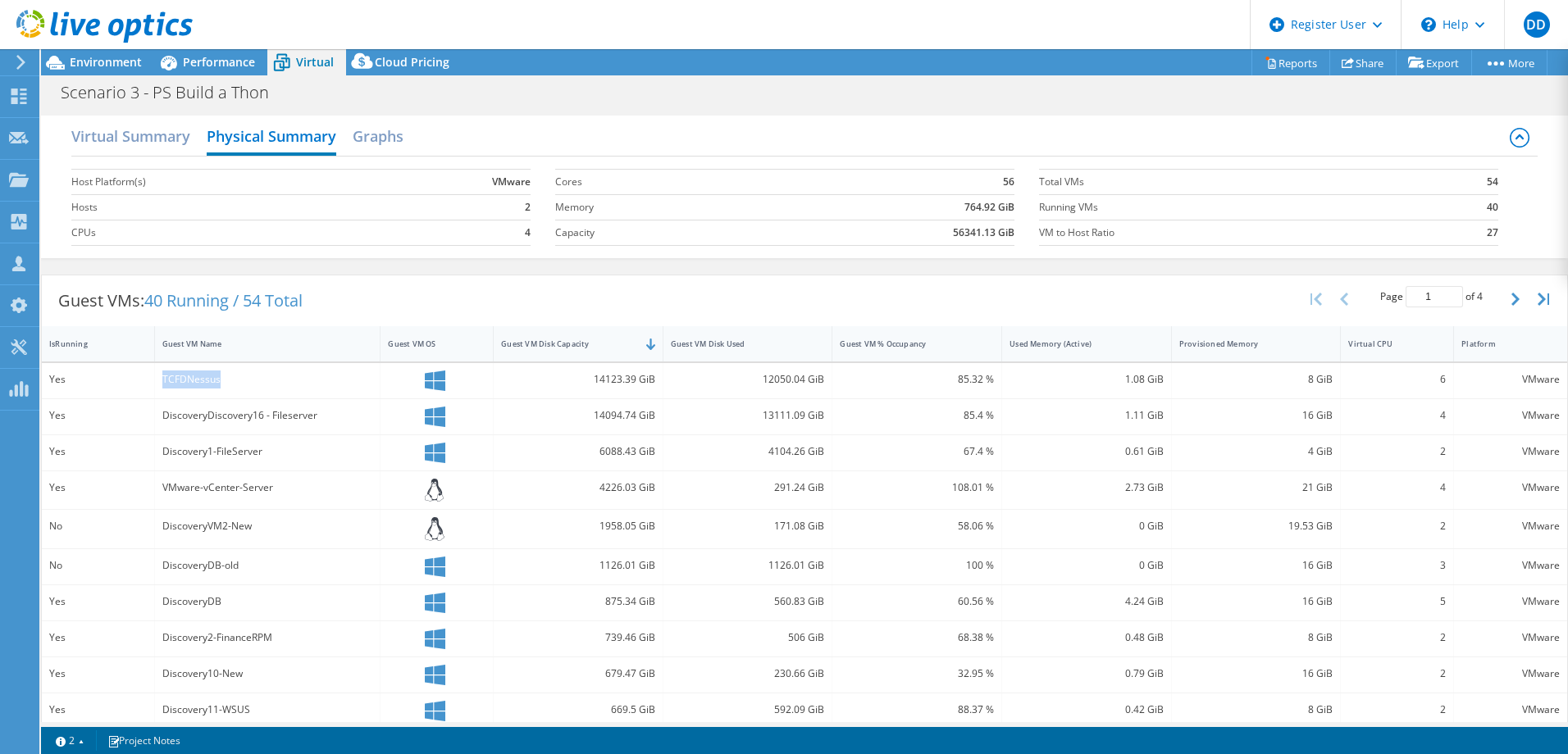 drag, startPoint x: 157, startPoint y: 381, endPoint x: 326, endPoint y: 387, distance: 169.10648 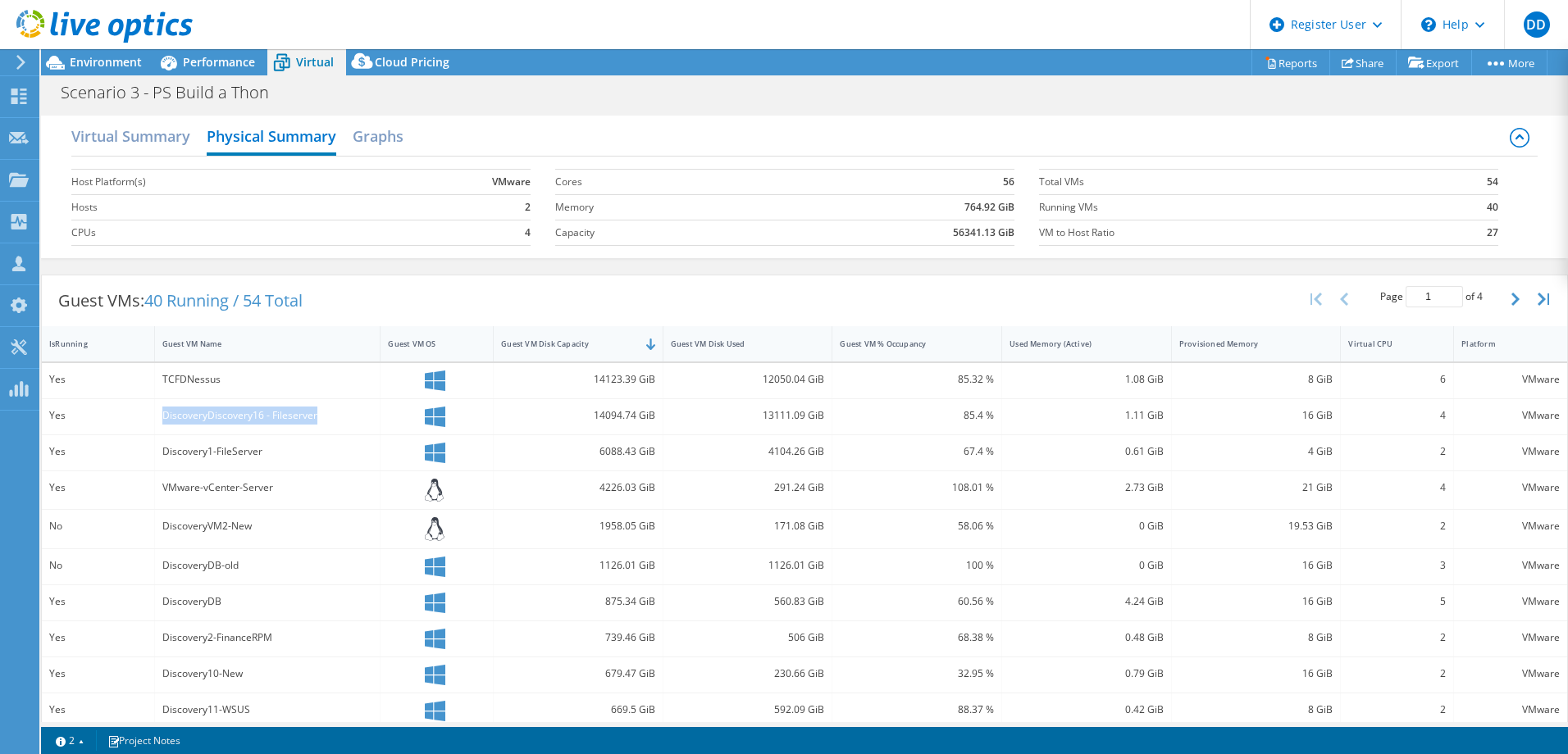 drag, startPoint x: 326, startPoint y: 387, endPoint x: 153, endPoint y: 416, distance: 175.4138 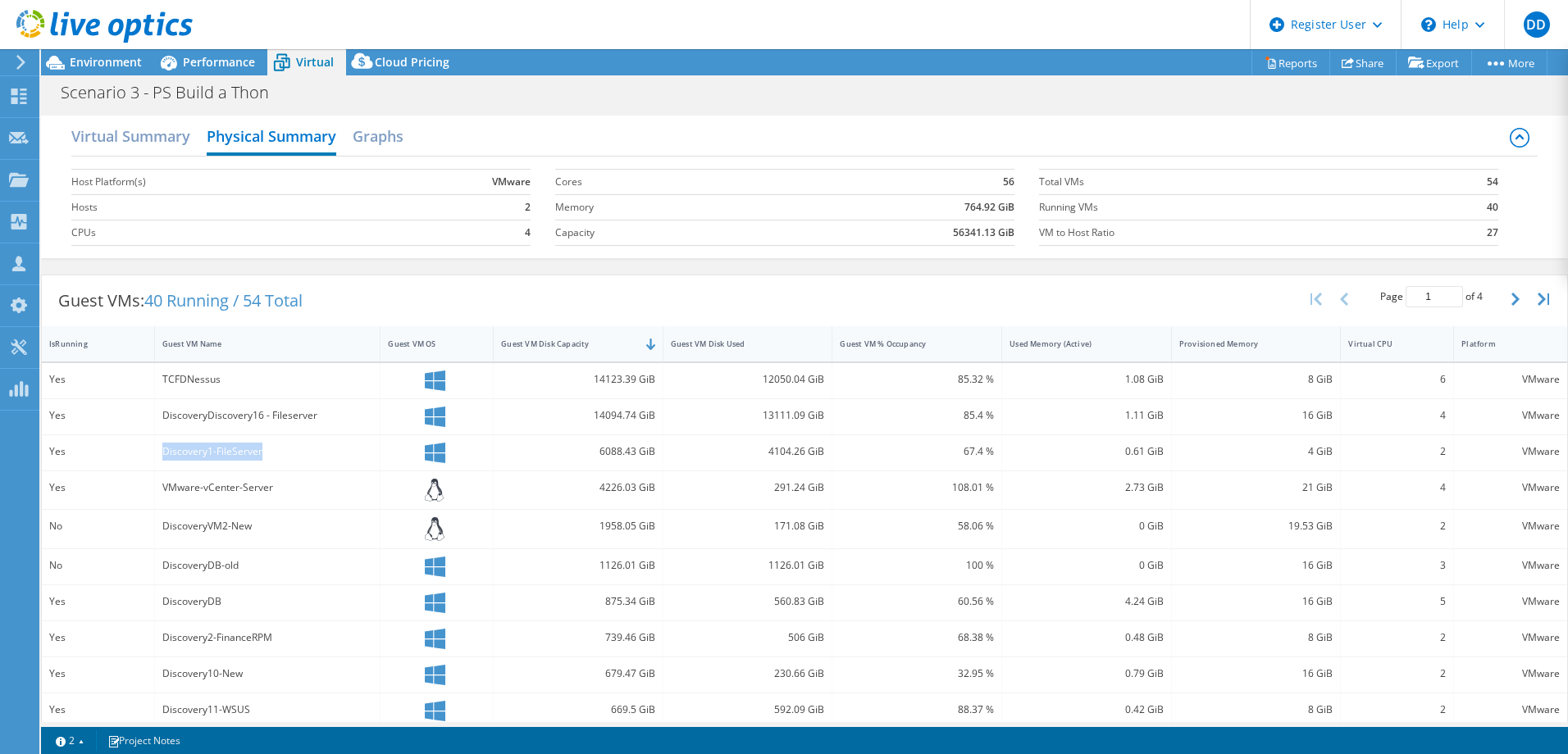 drag, startPoint x: 153, startPoint y: 416, endPoint x: 156, endPoint y: 452, distance: 36.124784 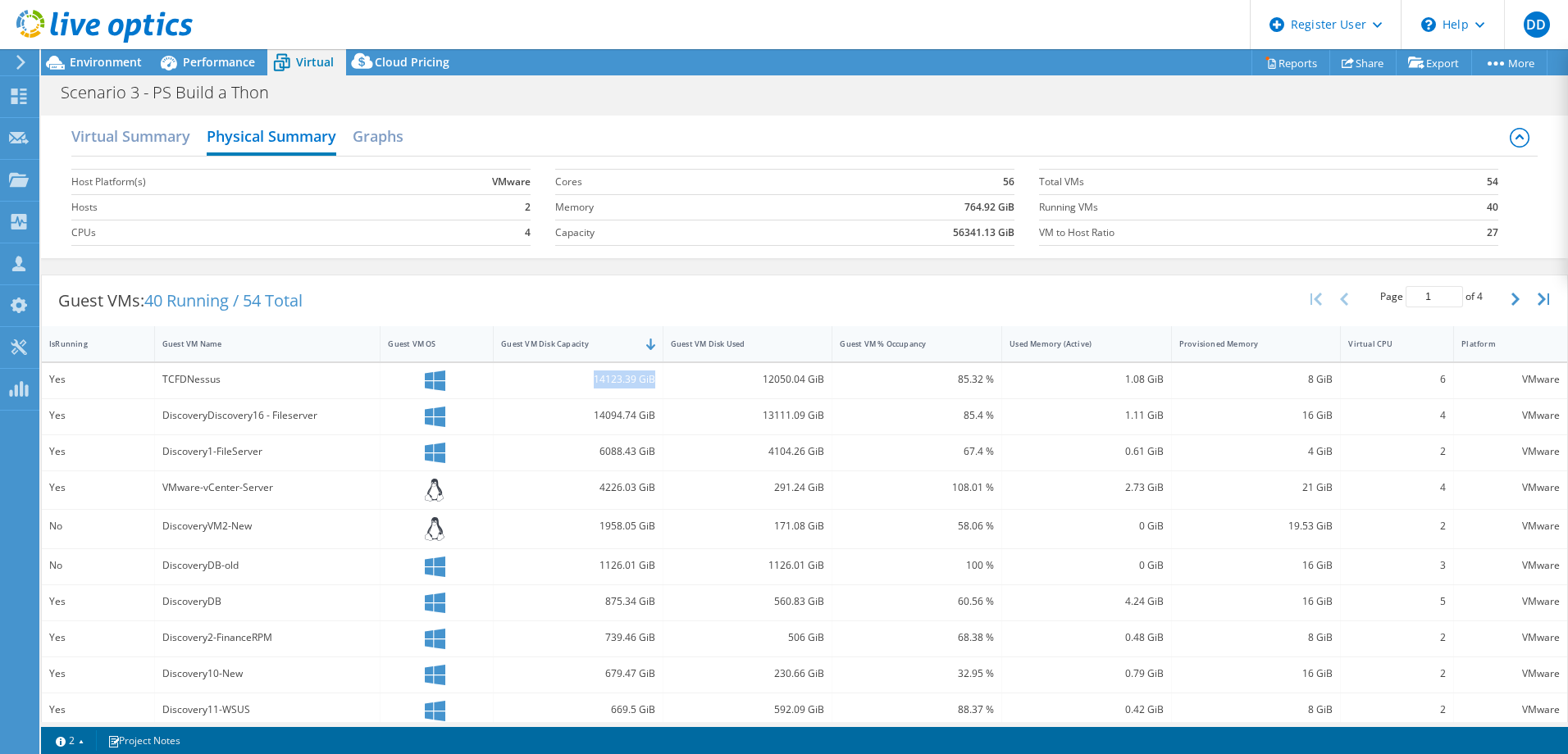 drag, startPoint x: 586, startPoint y: 379, endPoint x: 653, endPoint y: 379, distance: 67 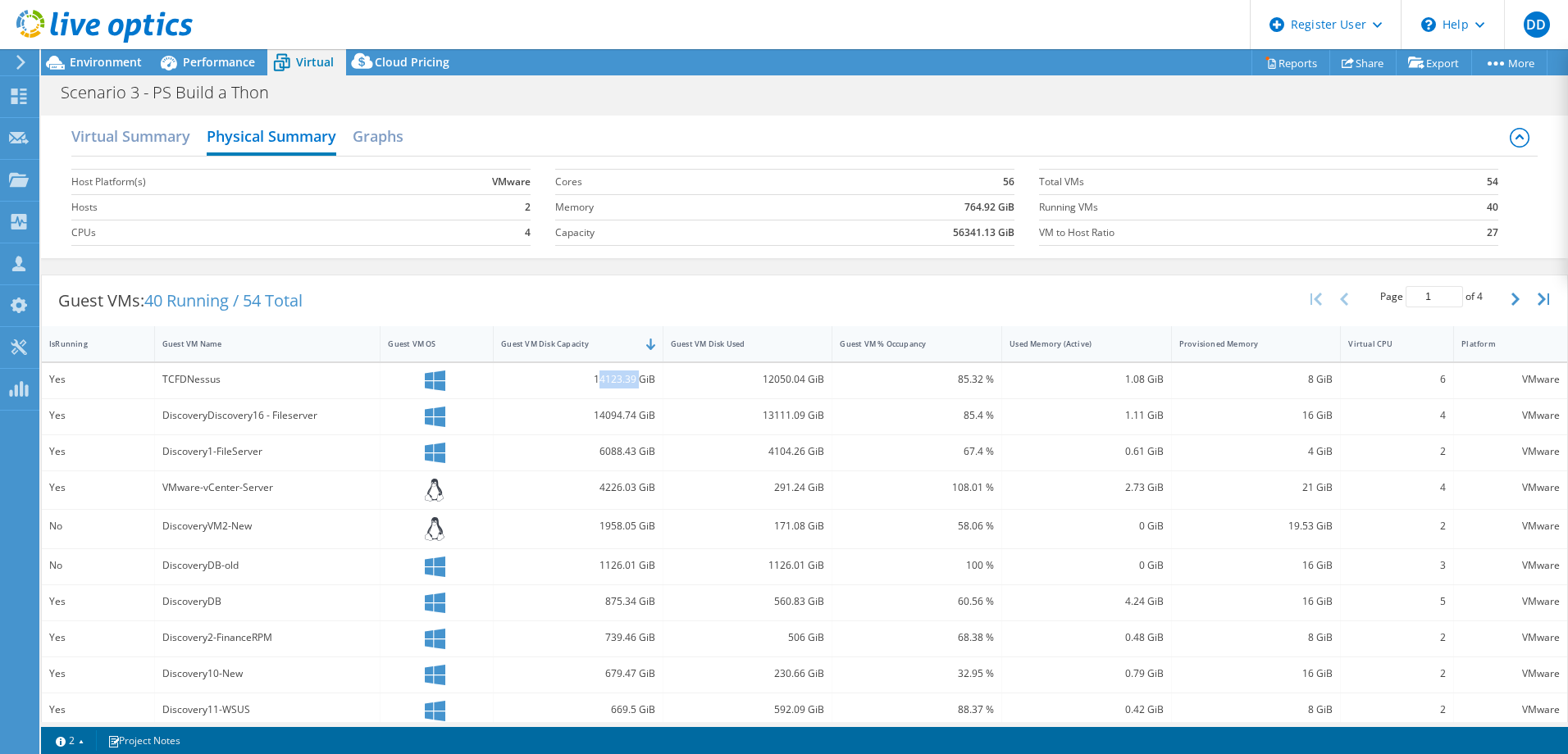 drag, startPoint x: 594, startPoint y: 375, endPoint x: 635, endPoint y: 376, distance: 41.012193 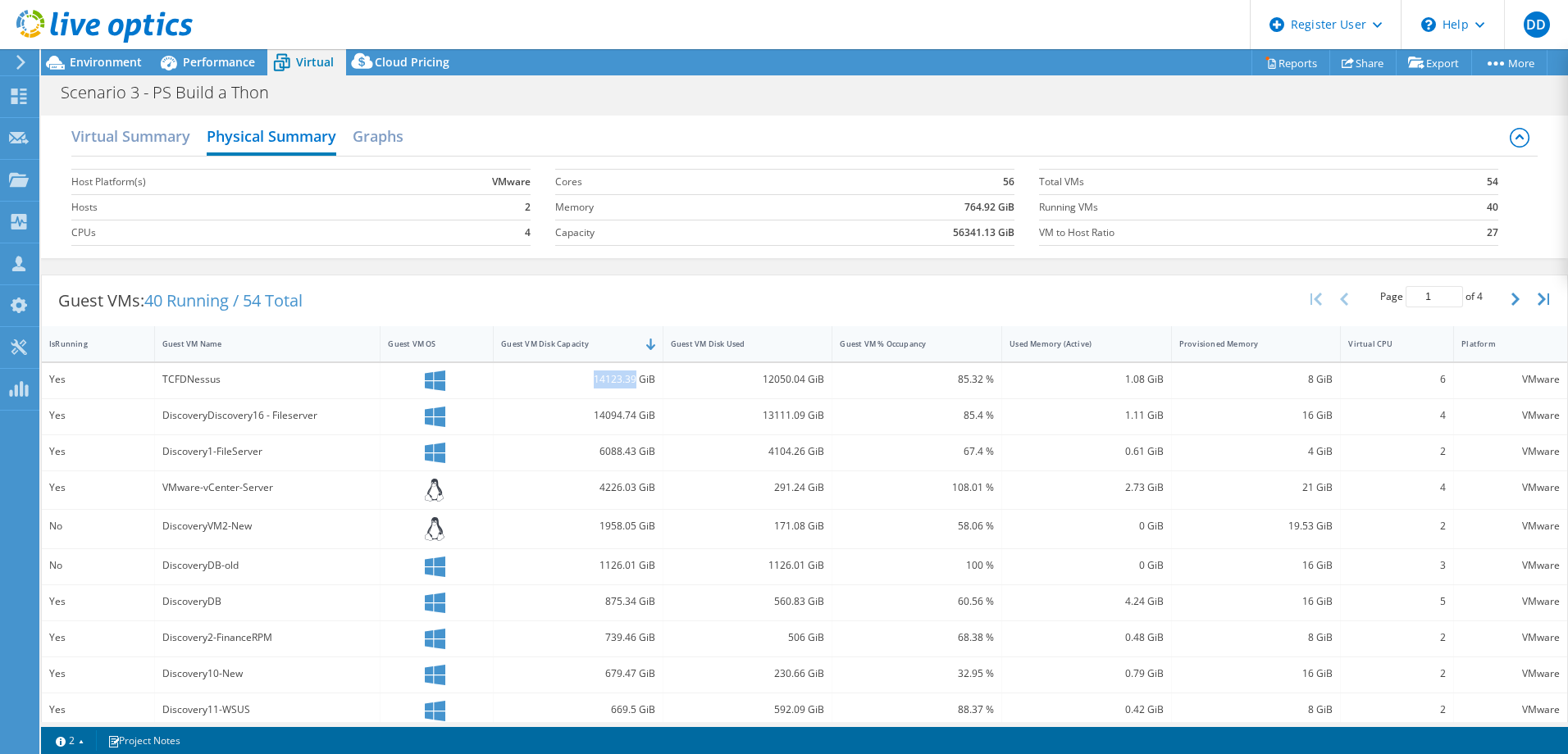 drag, startPoint x: 631, startPoint y: 377, endPoint x: 588, endPoint y: 378, distance: 43.011626 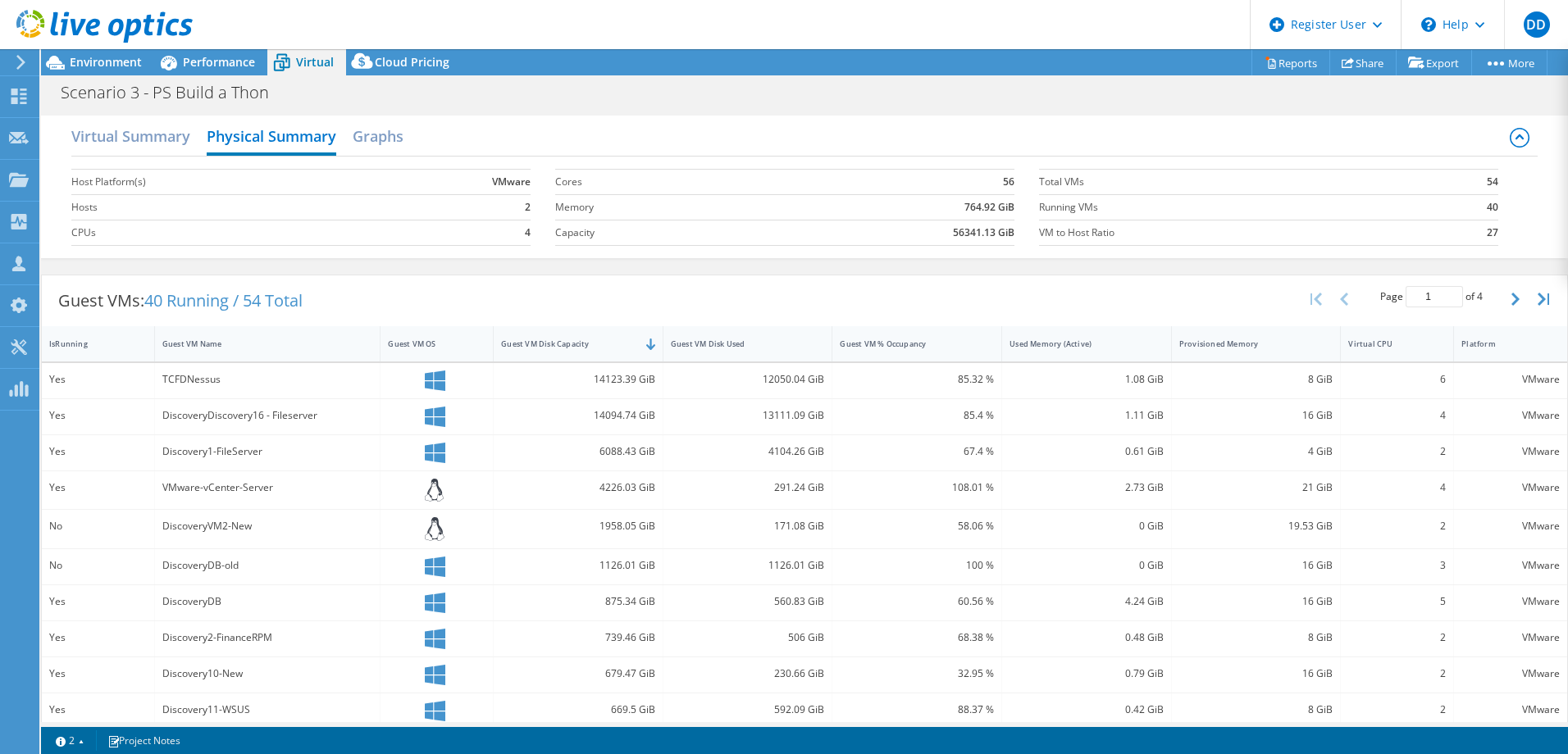 click on "Discovery1-FileServer" at bounding box center (268, 452) 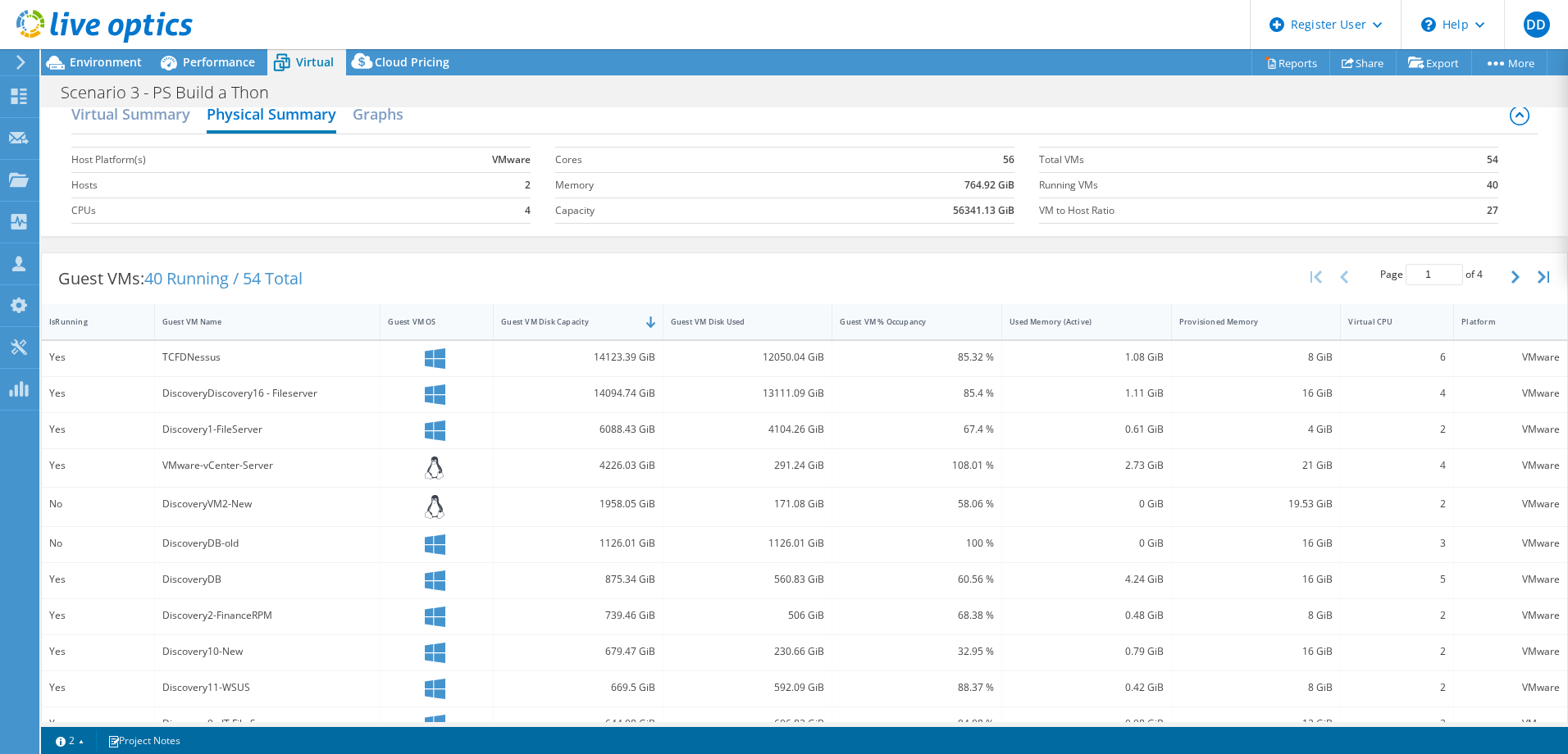 scroll, scrollTop: 0, scrollLeft: 0, axis: both 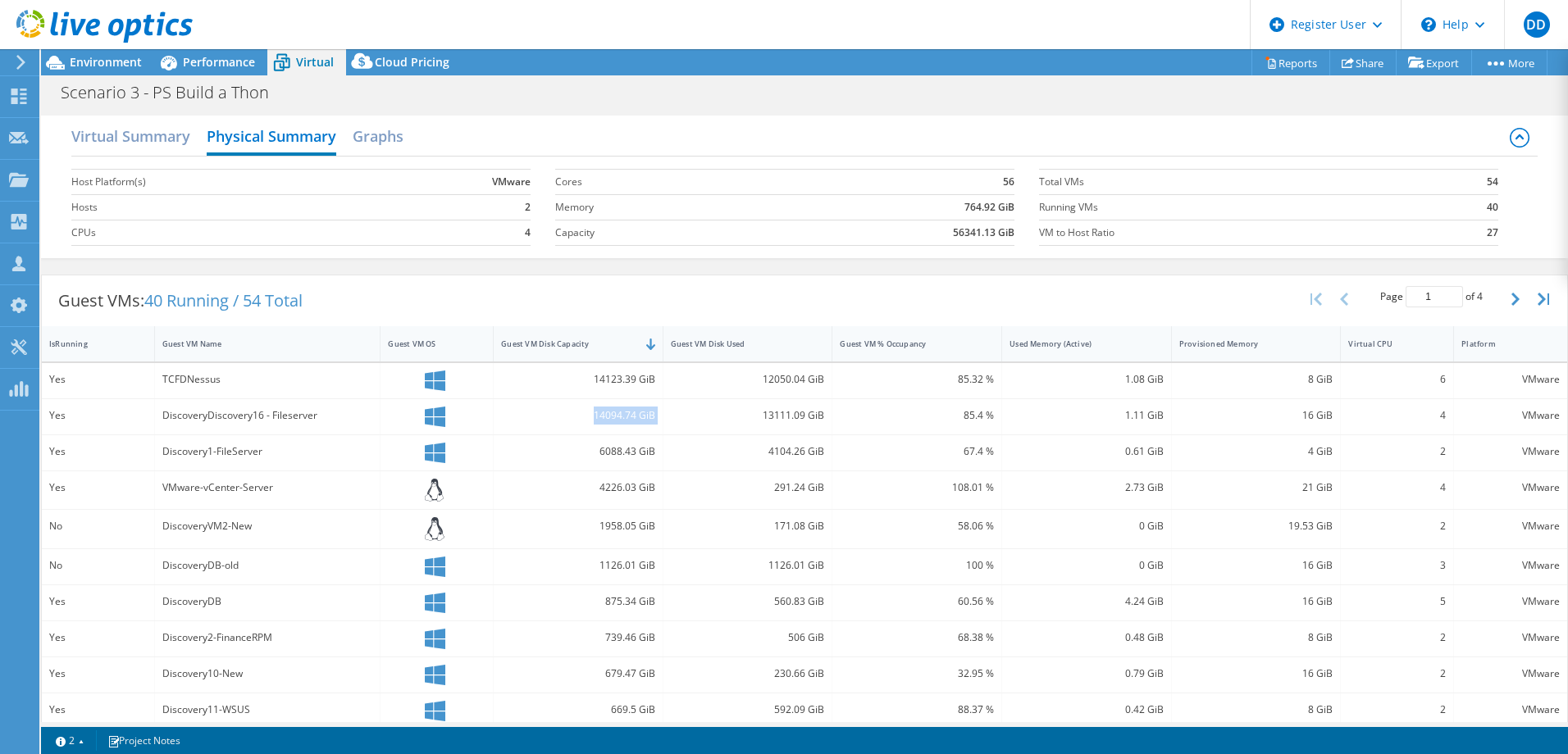 drag, startPoint x: 582, startPoint y: 421, endPoint x: 672, endPoint y: 418, distance: 90.05 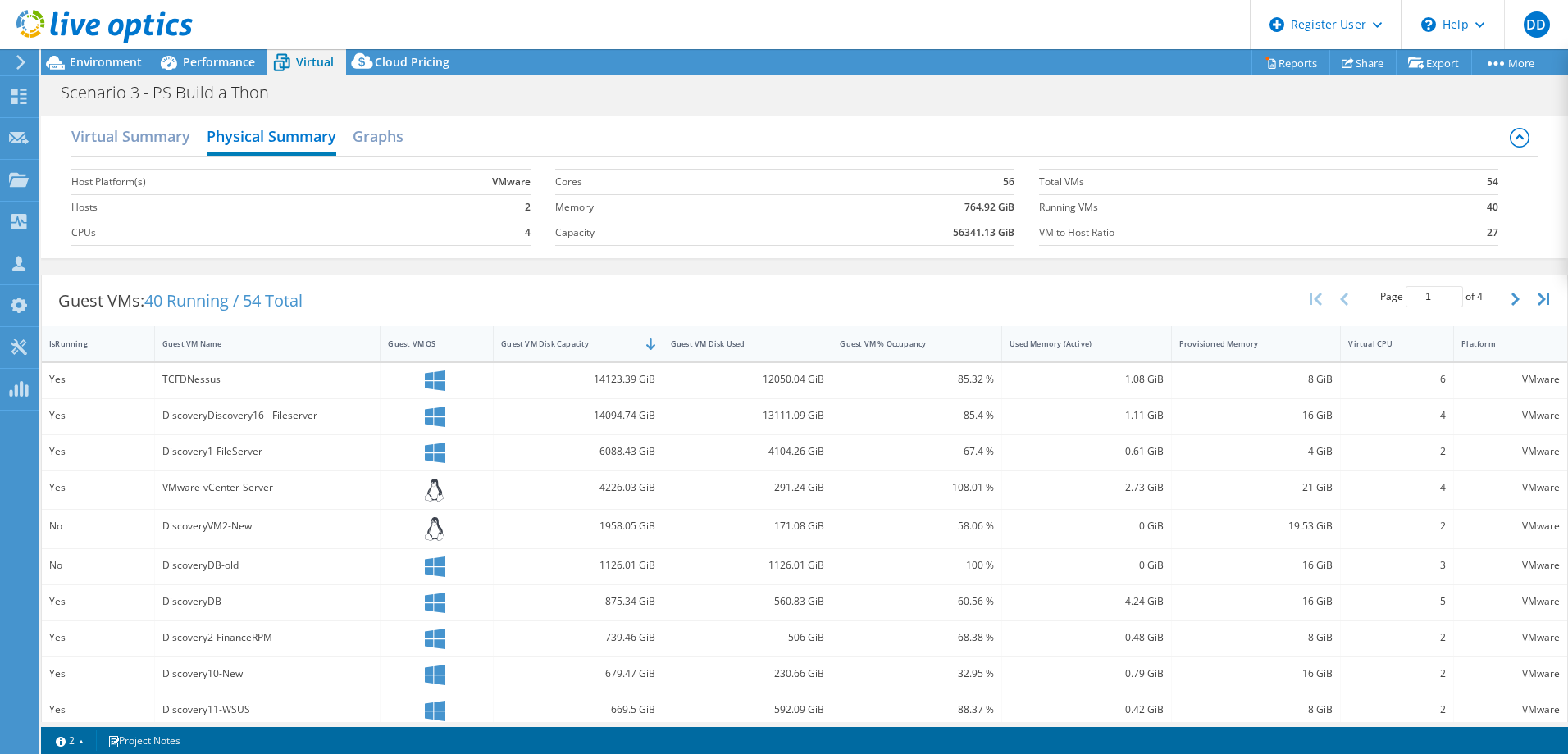 drag, startPoint x: 672, startPoint y: 418, endPoint x: 599, endPoint y: 381, distance: 81.84131 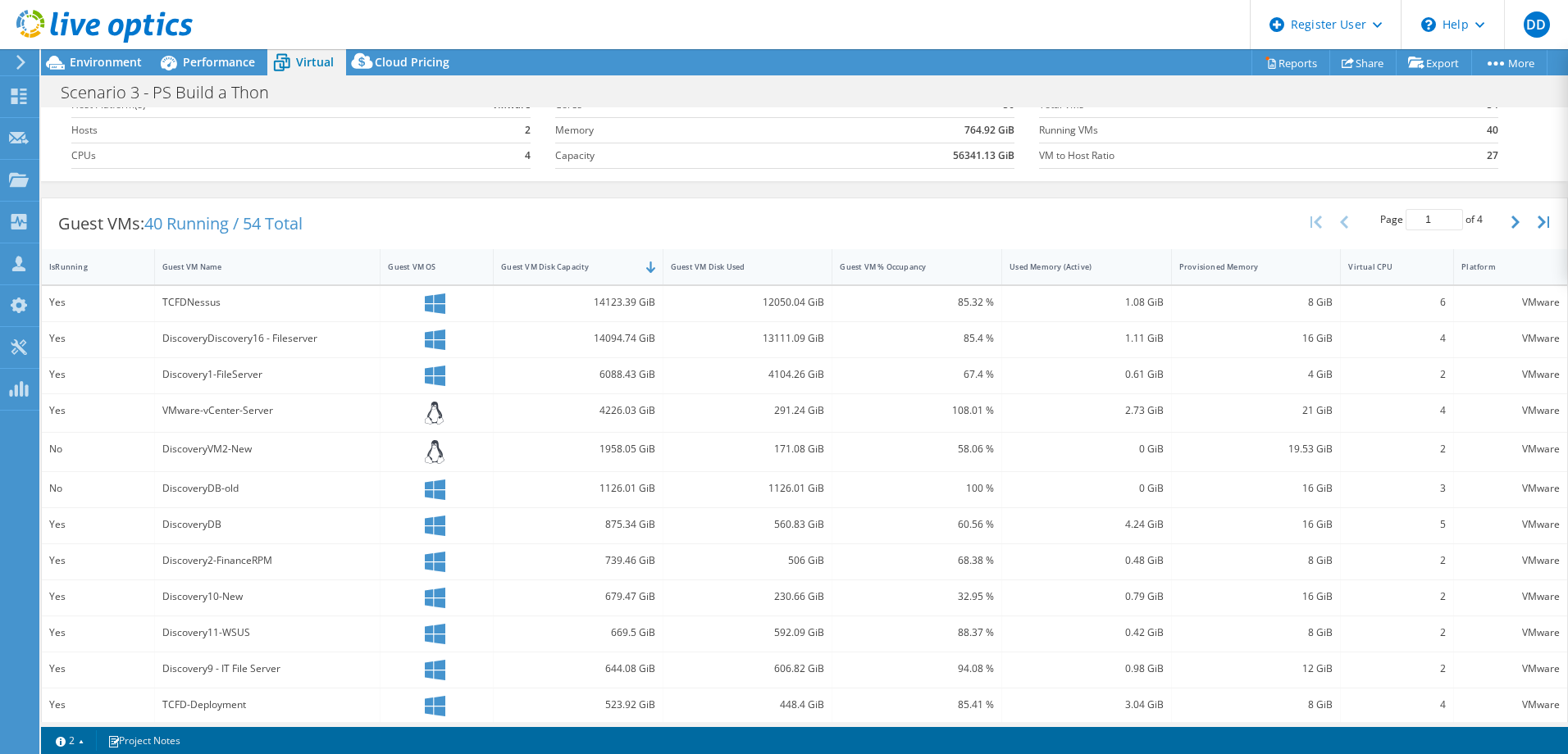 scroll, scrollTop: 82, scrollLeft: 0, axis: vertical 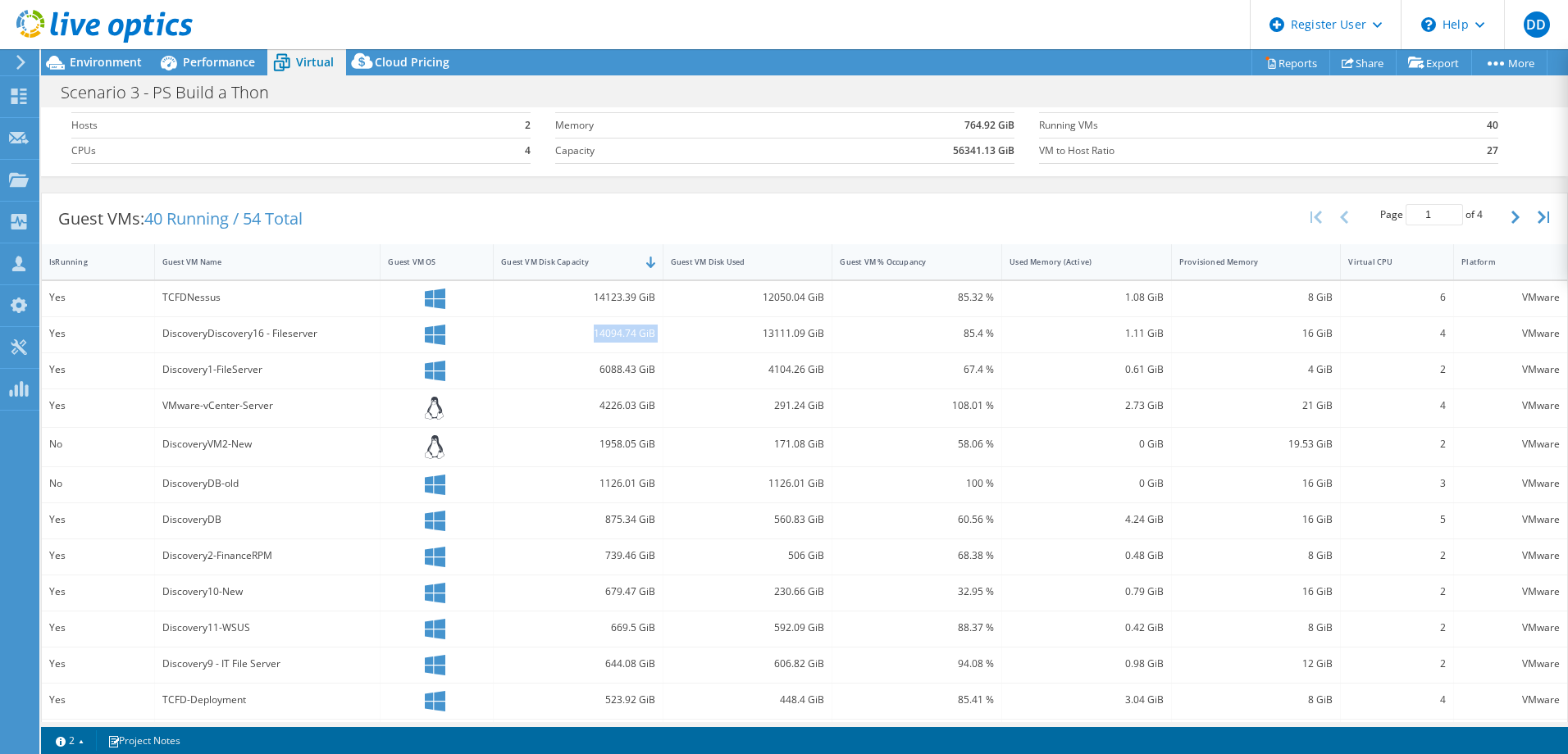 drag, startPoint x: 586, startPoint y: 333, endPoint x: 664, endPoint y: 338, distance: 78.160092 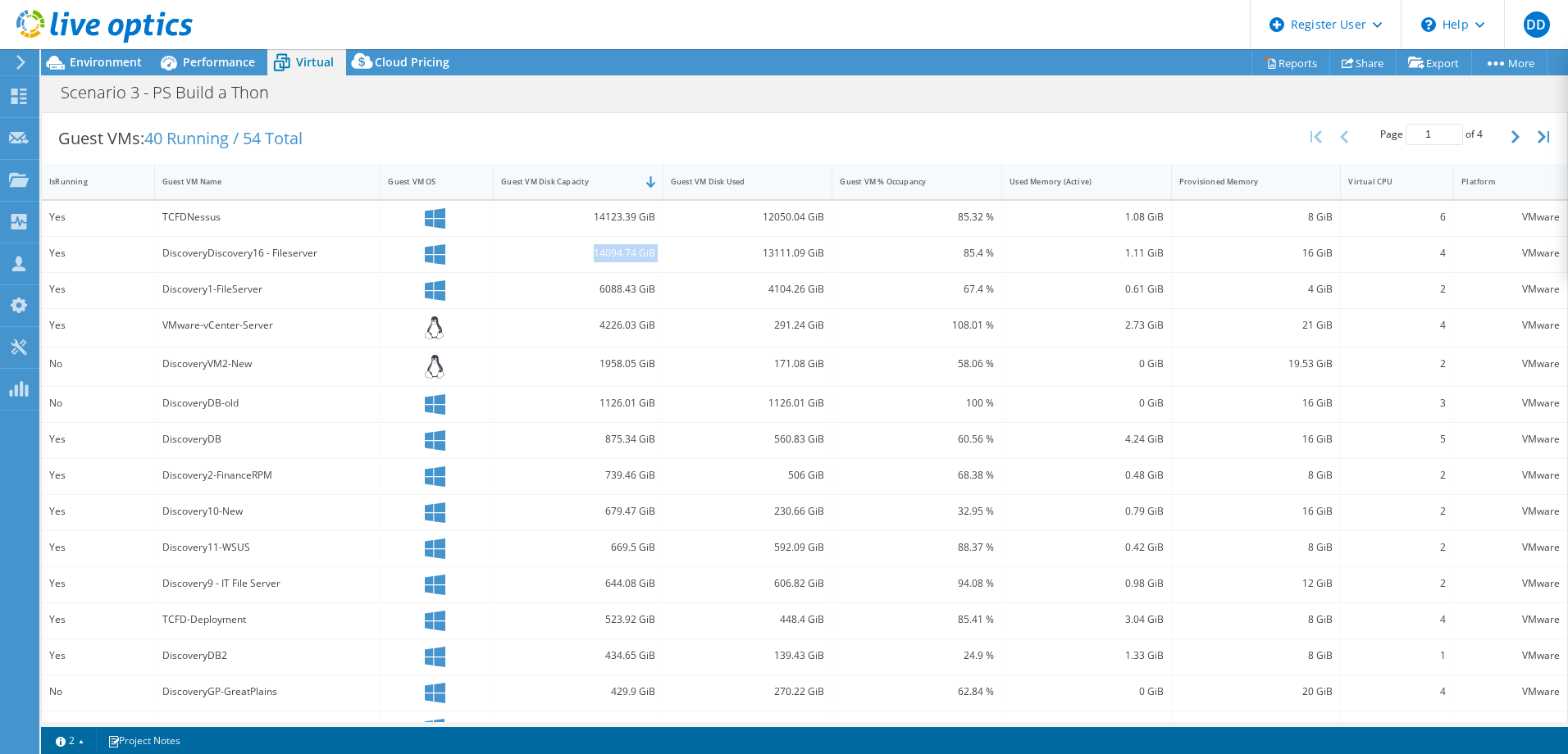 scroll, scrollTop: 195, scrollLeft: 0, axis: vertical 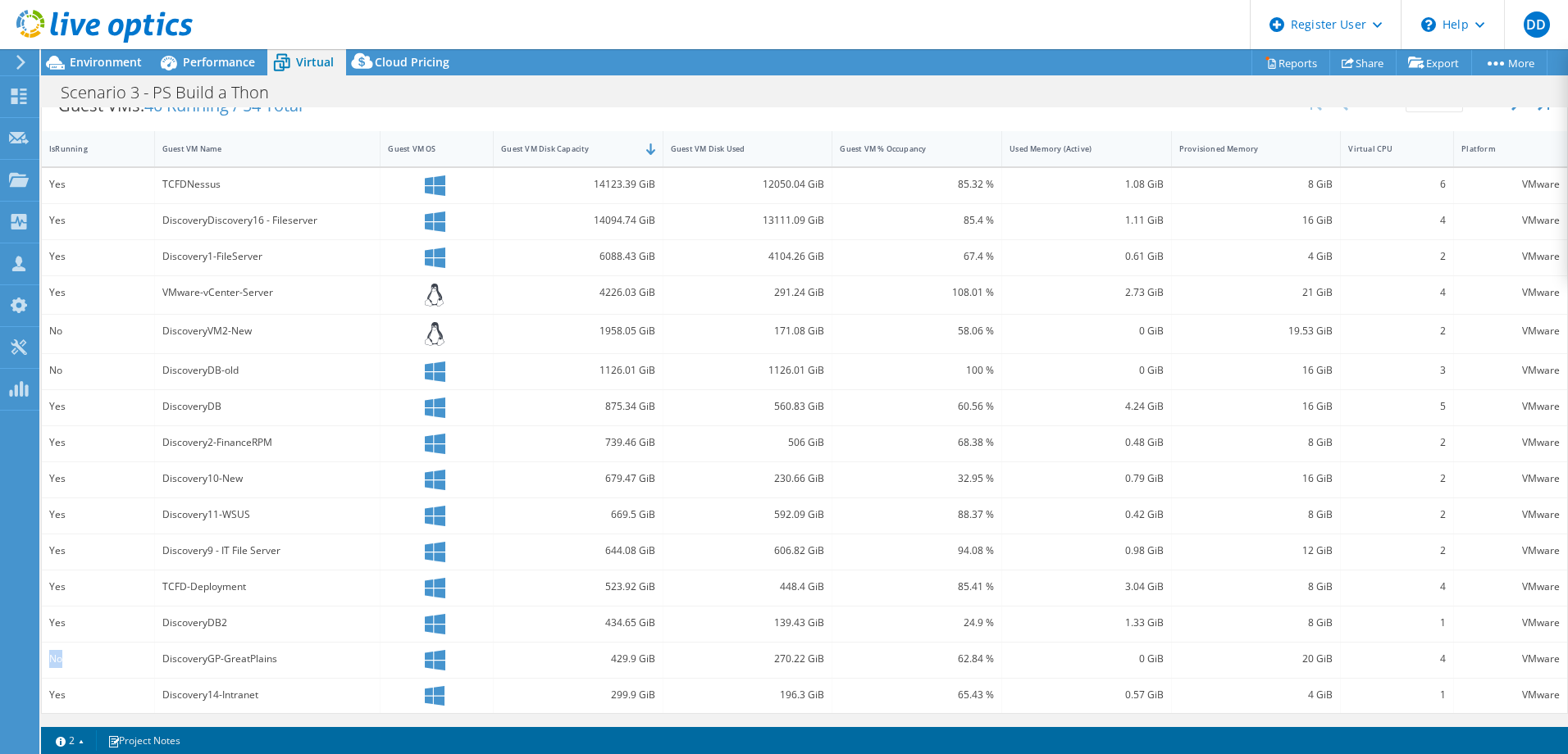 drag, startPoint x: 45, startPoint y: 665, endPoint x: 107, endPoint y: 657, distance: 62.514 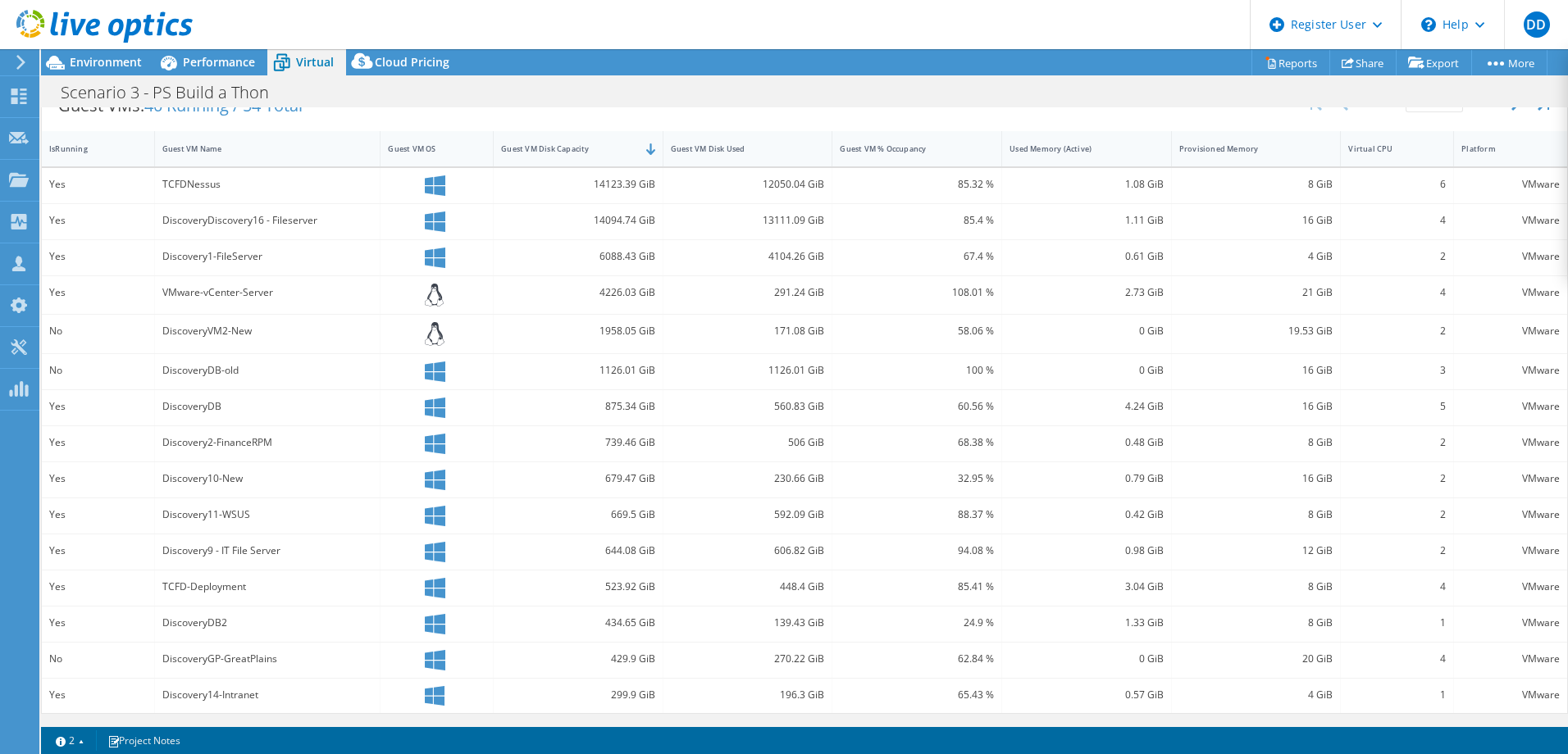 click on "DiscoveryDB-old" at bounding box center (267, 370) 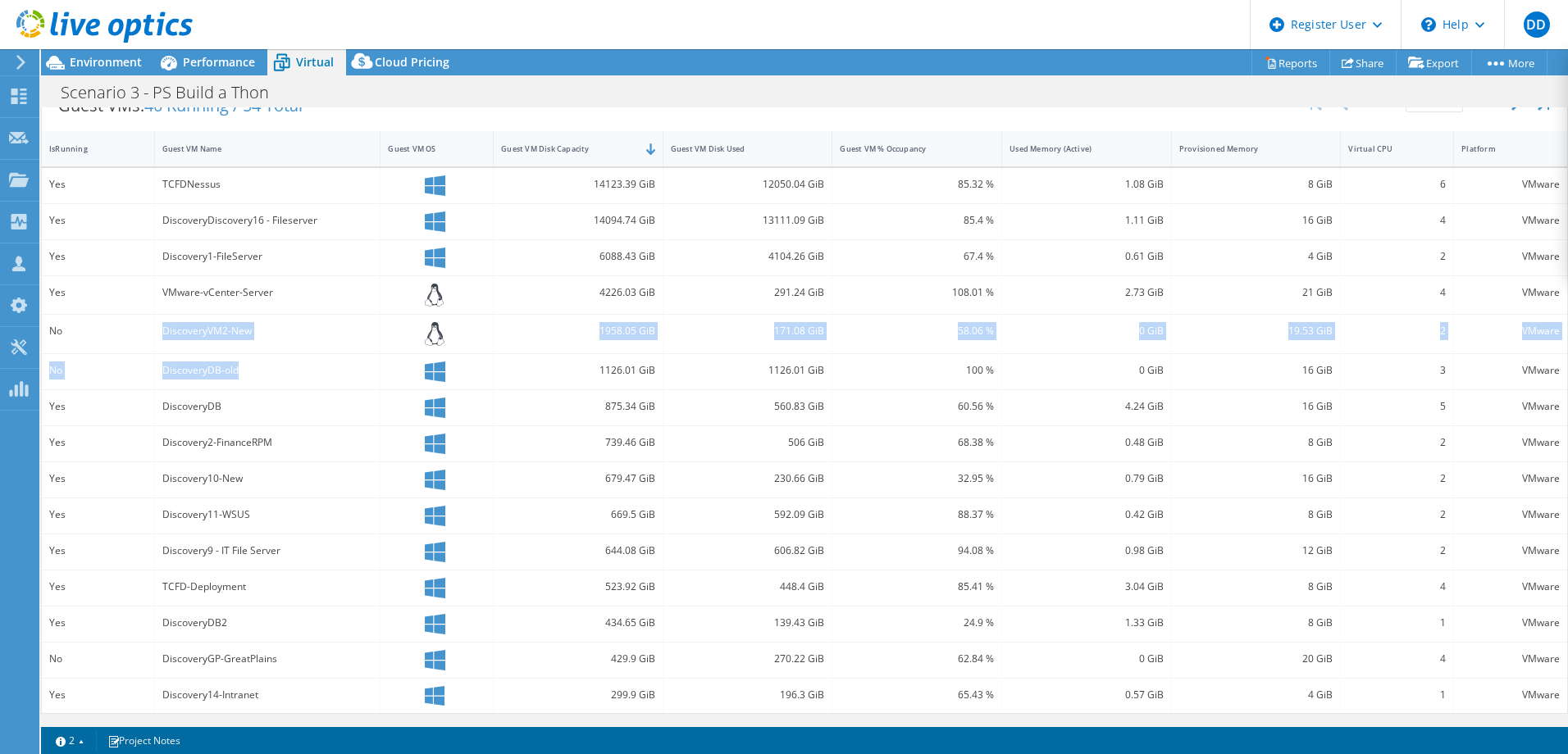 drag, startPoint x: 148, startPoint y: 340, endPoint x: 282, endPoint y: 387, distance: 142.00352 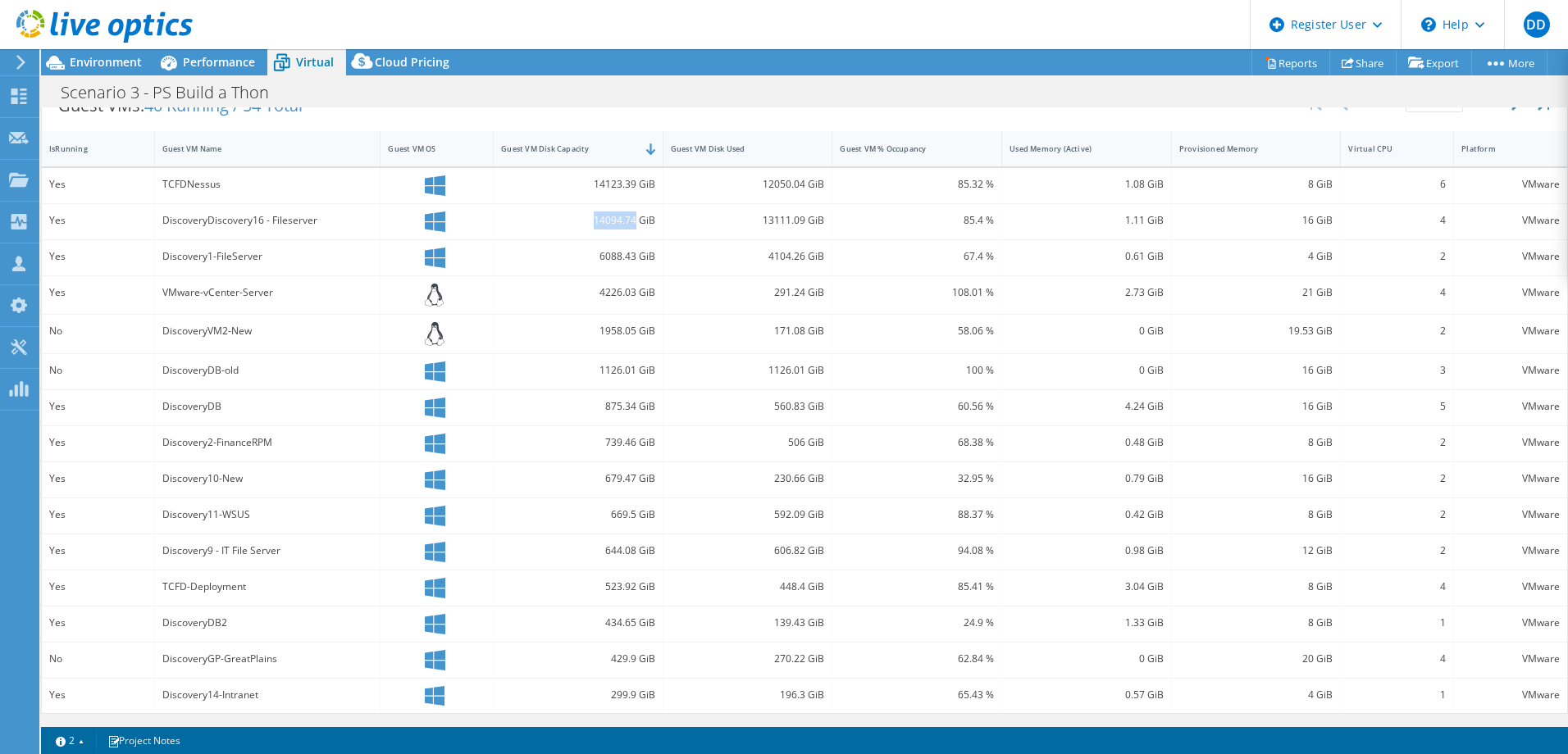 drag, startPoint x: 588, startPoint y: 219, endPoint x: 632, endPoint y: 226, distance: 44.55334 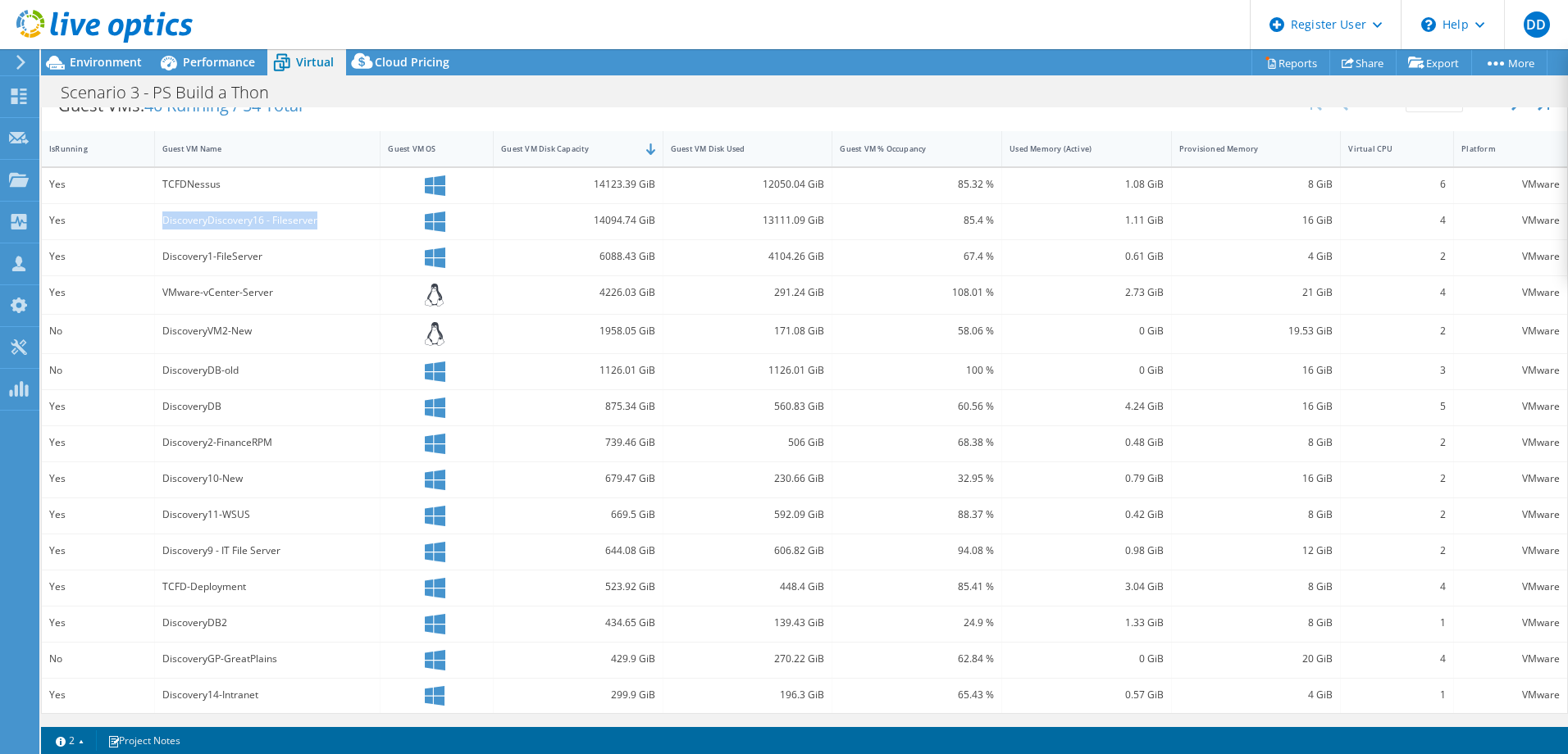 drag, startPoint x: 162, startPoint y: 223, endPoint x: 328, endPoint y: 221, distance: 166.01205 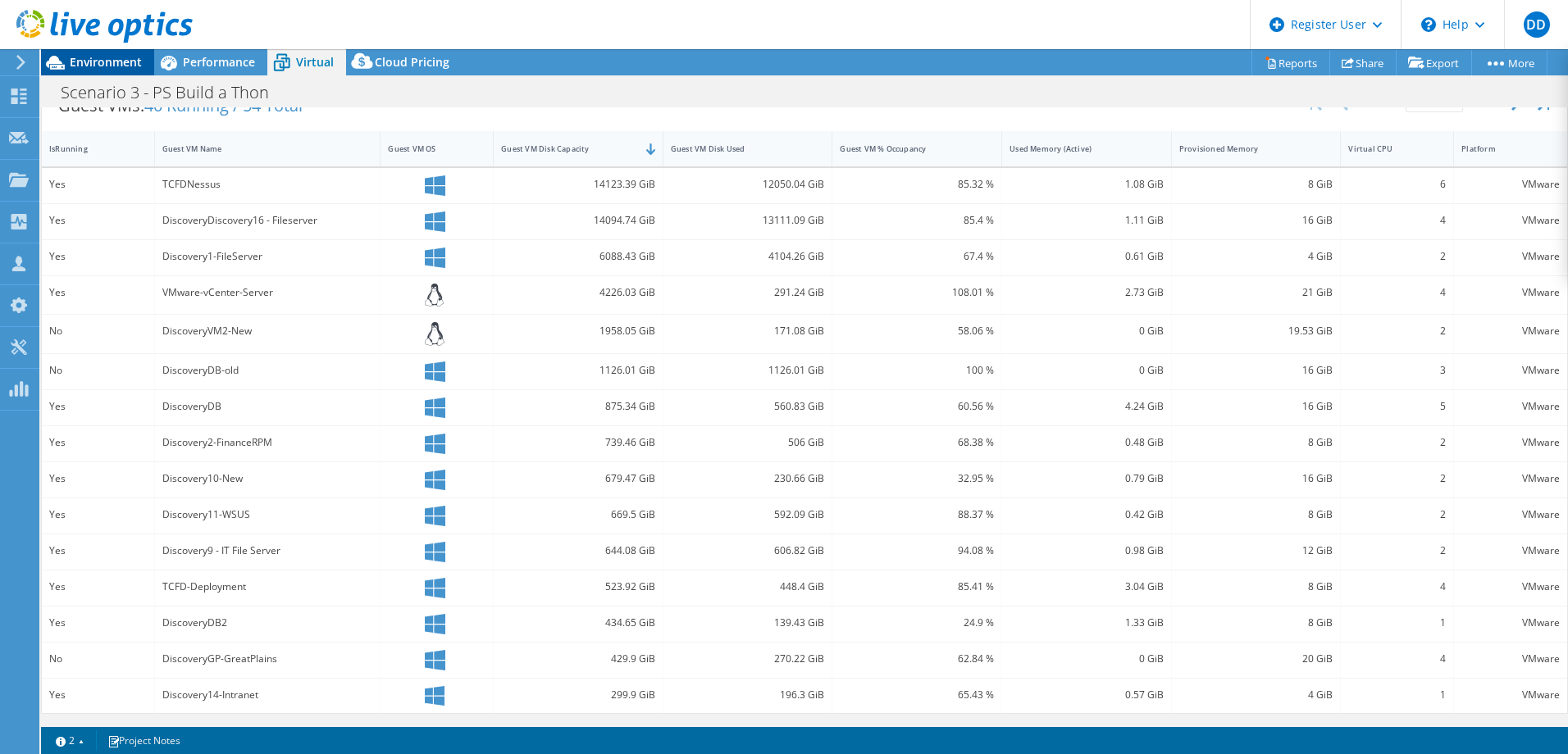click on "Environment" at bounding box center (106, 61) 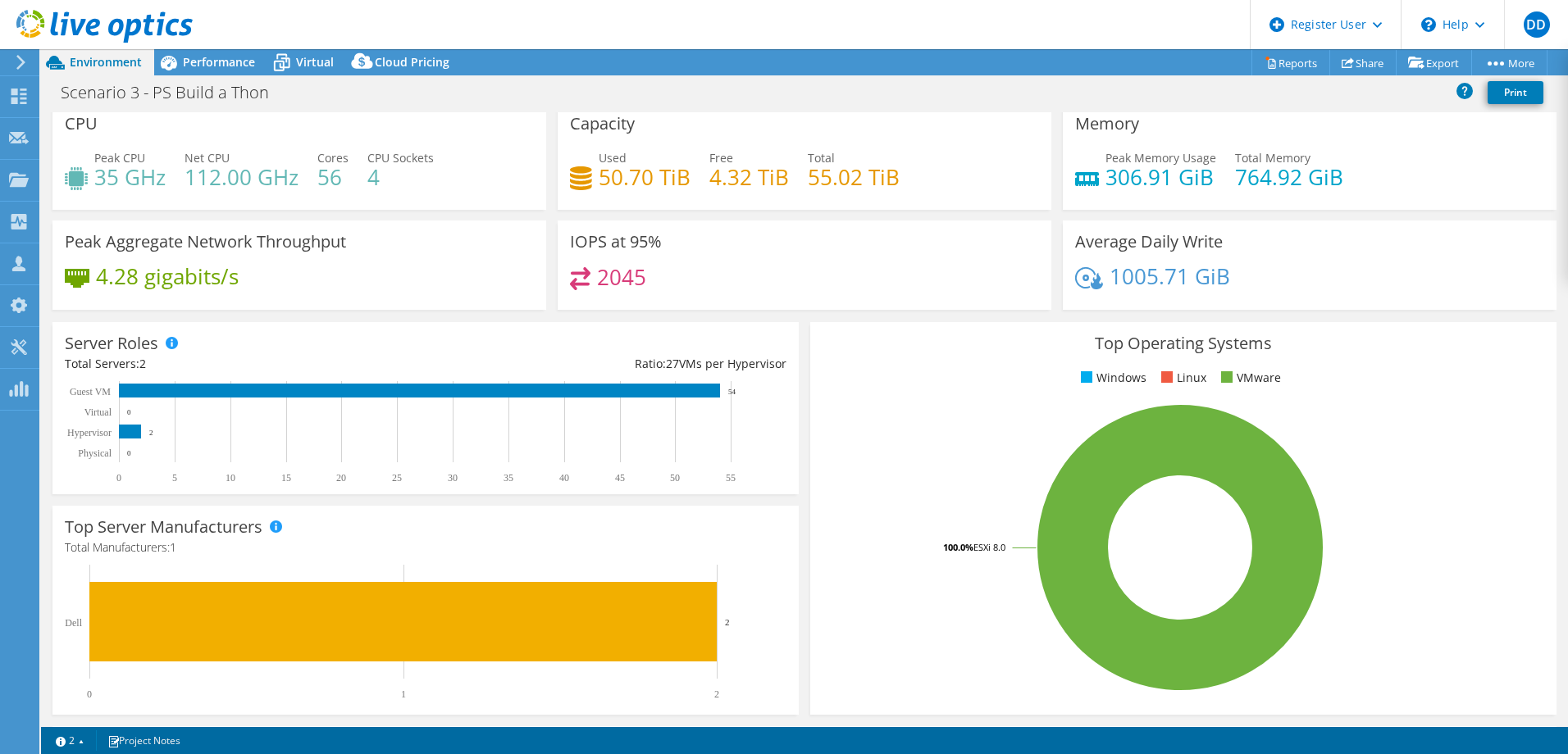 scroll, scrollTop: 0, scrollLeft: 0, axis: both 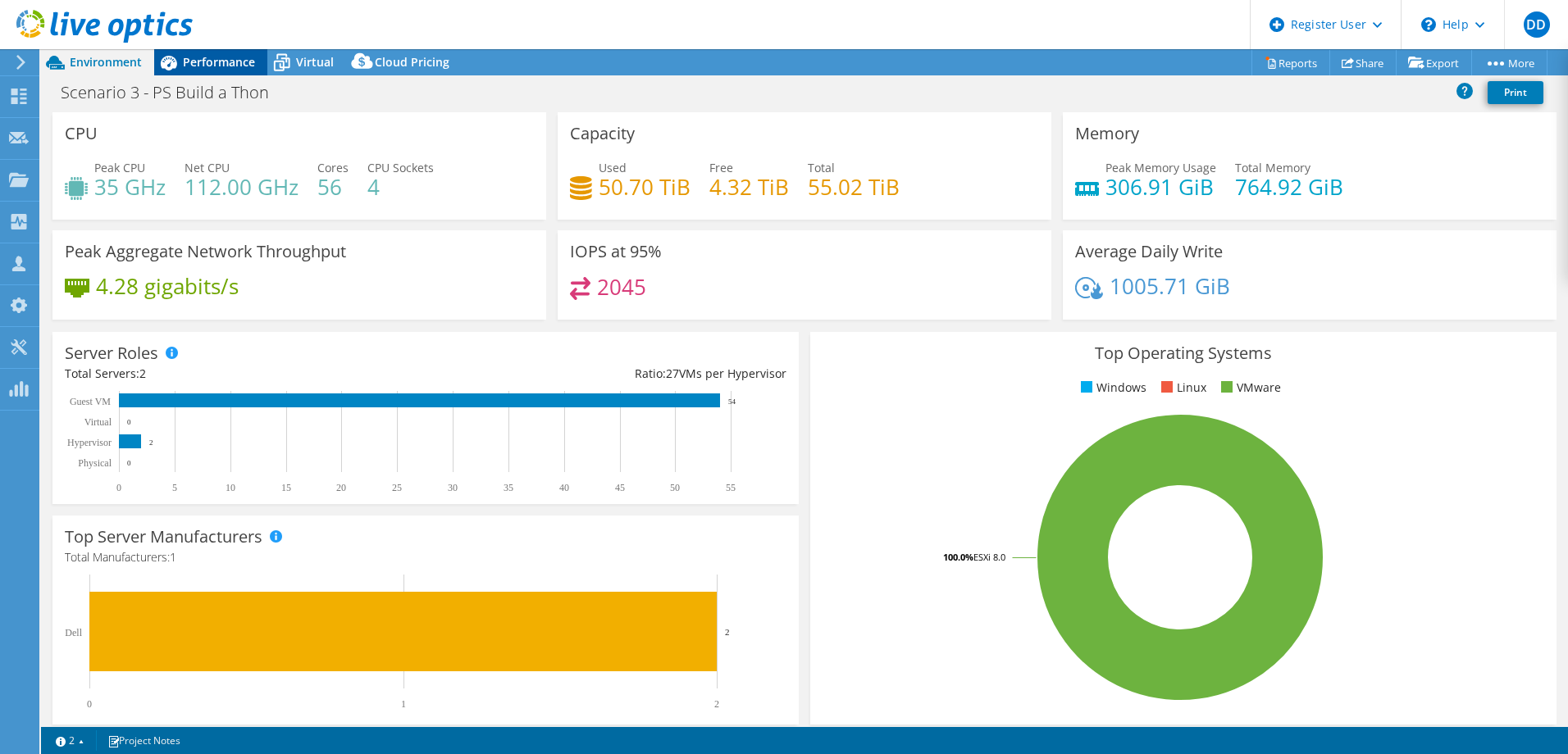click on "Performance" at bounding box center [219, 61] 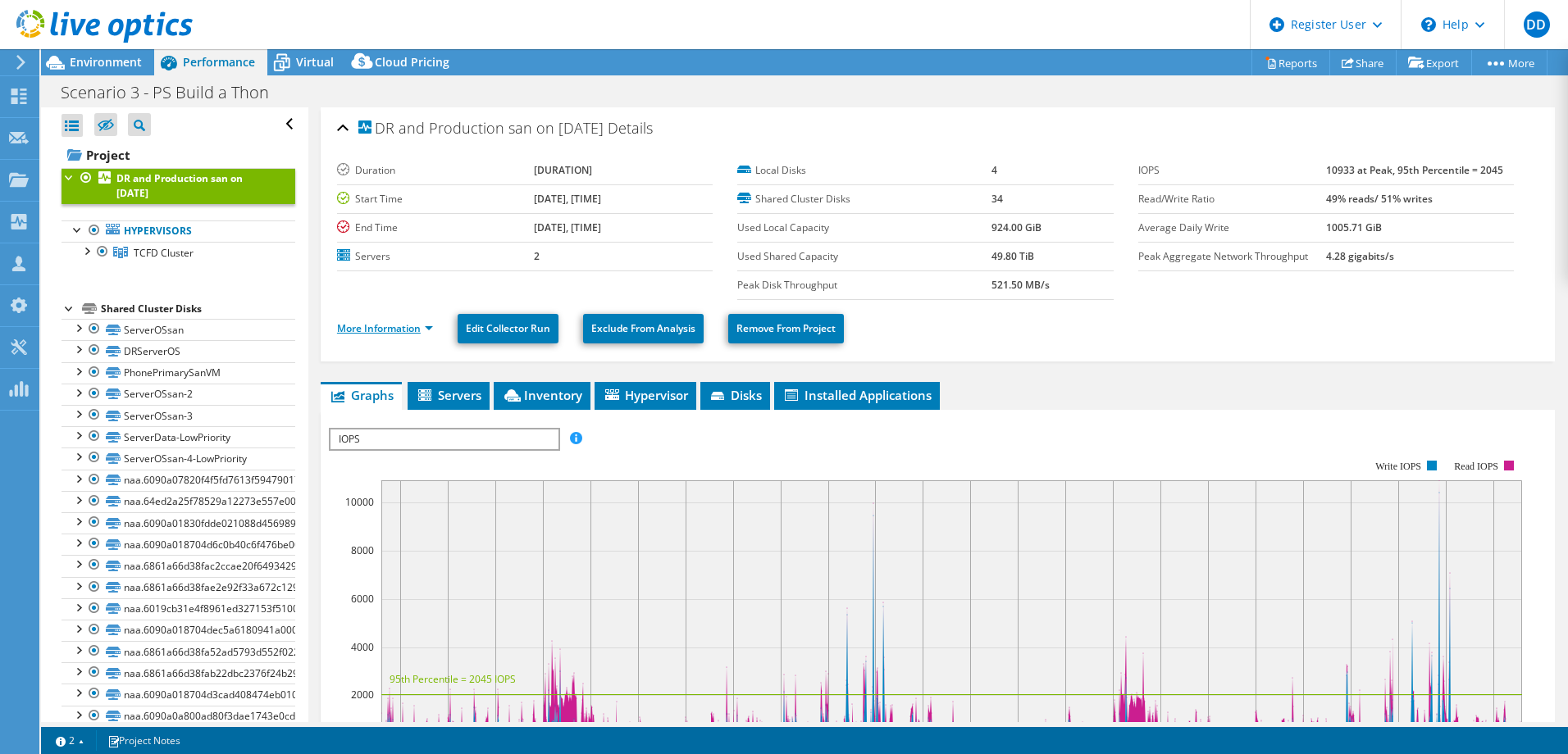 click on "More Information" at bounding box center [385, 328] 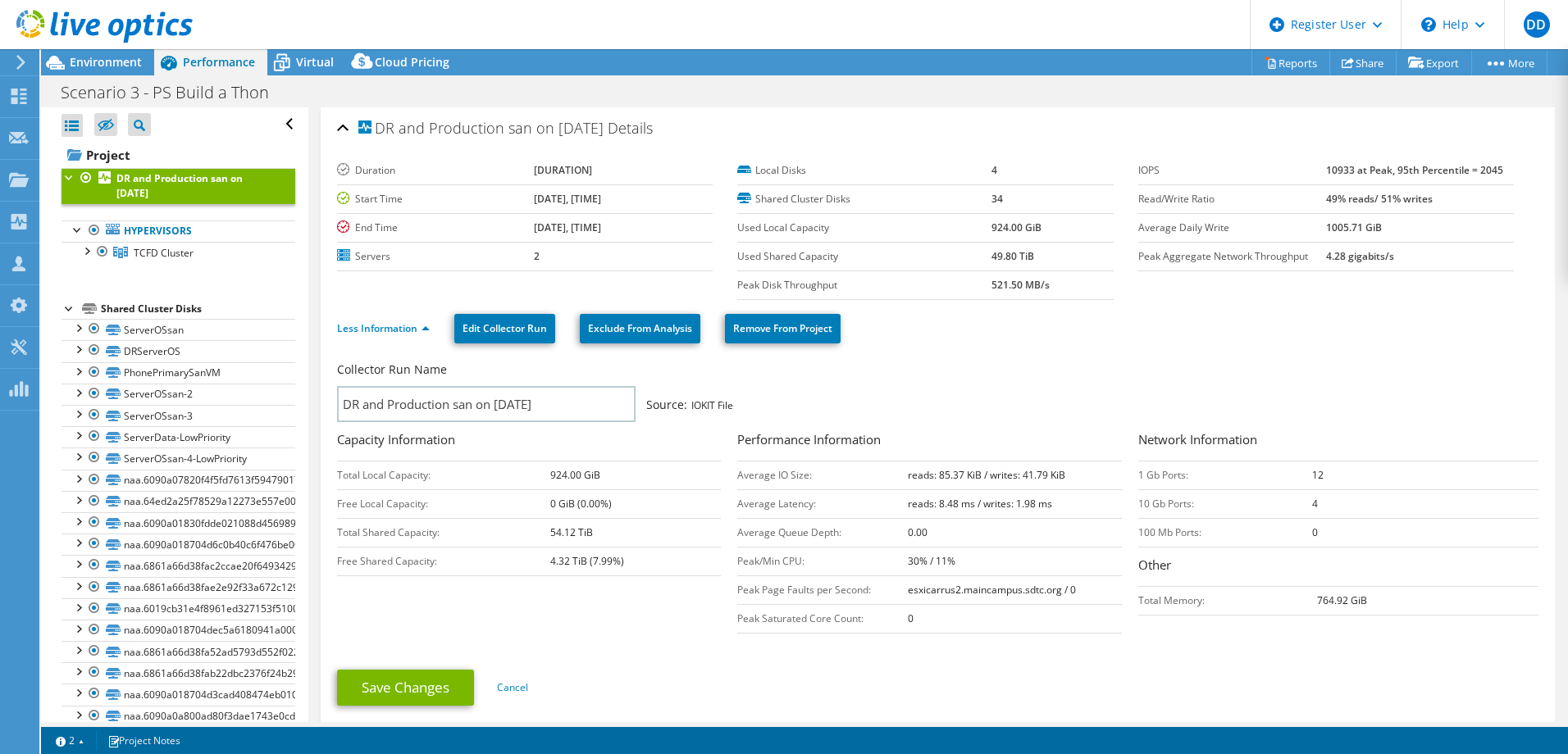 drag, startPoint x: 1313, startPoint y: 171, endPoint x: 1349, endPoint y: 172, distance: 36.013886 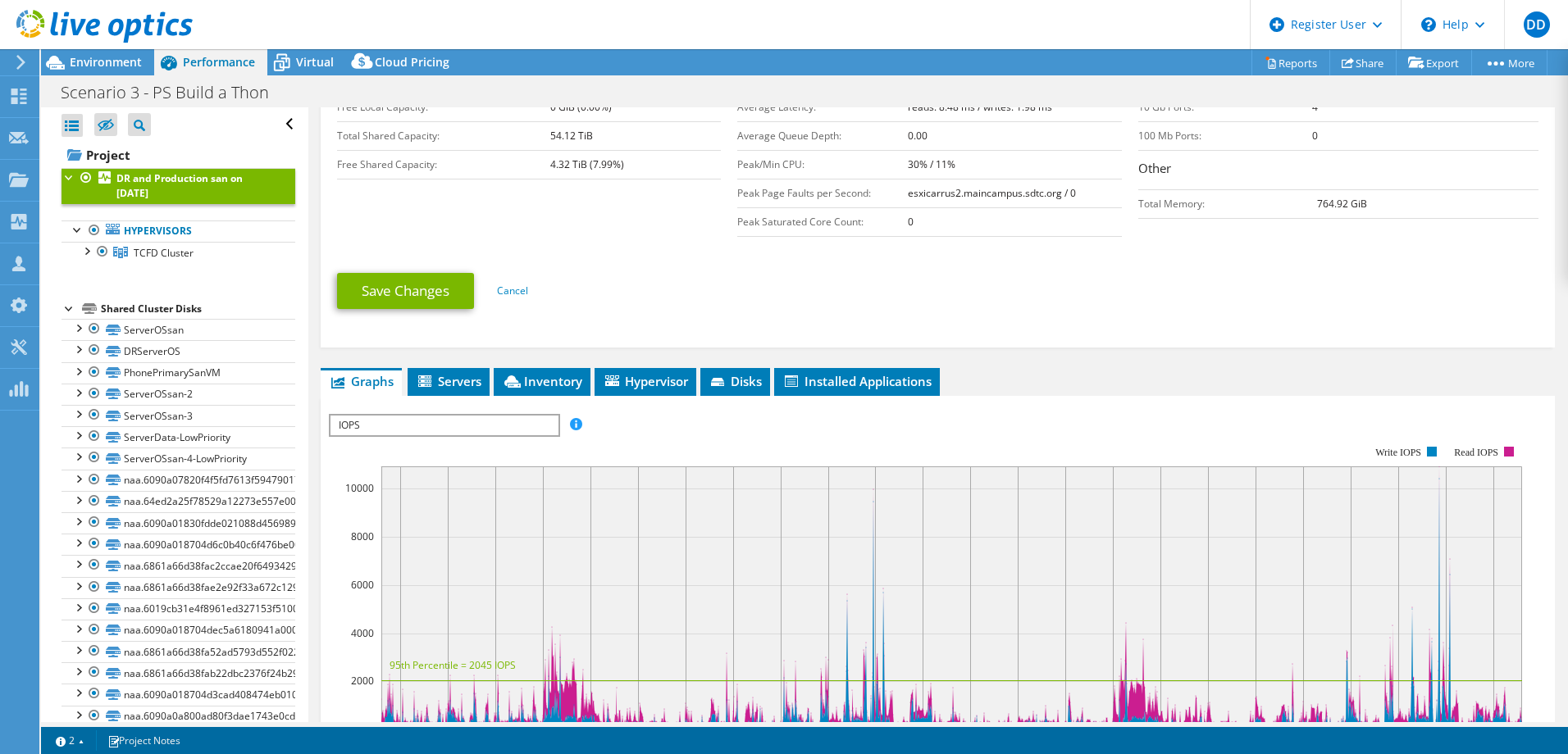scroll, scrollTop: 492, scrollLeft: 0, axis: vertical 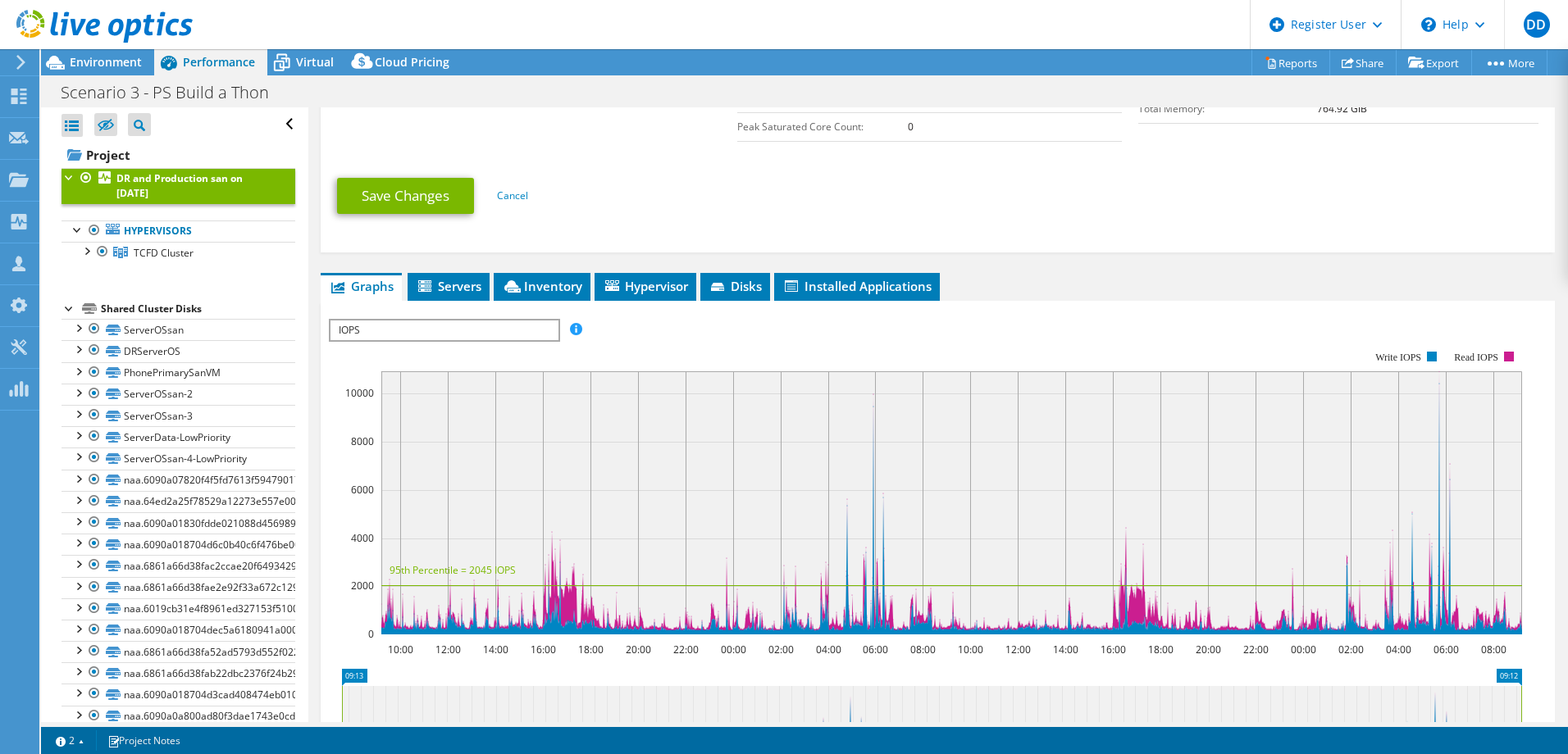 click 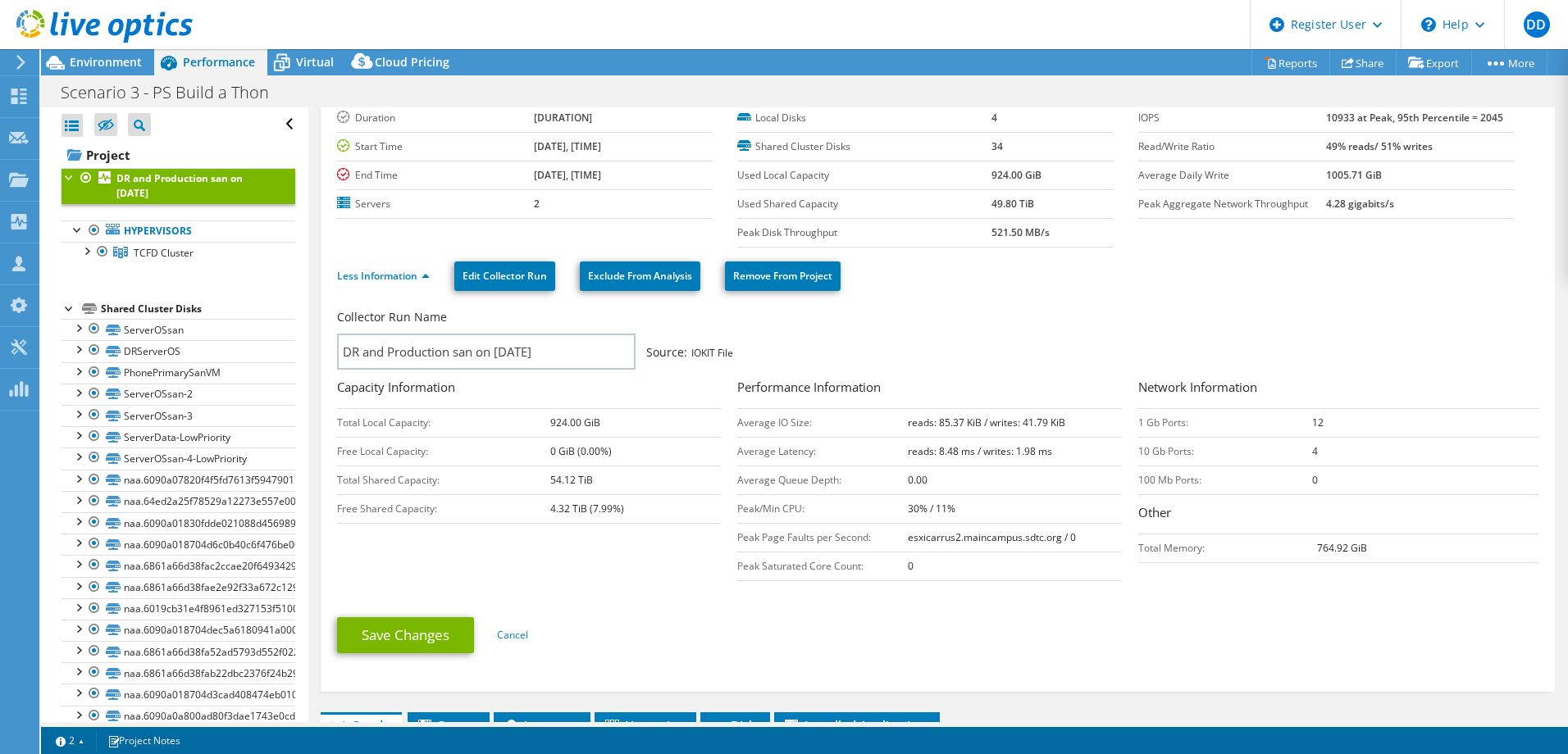 scroll, scrollTop: 0, scrollLeft: 0, axis: both 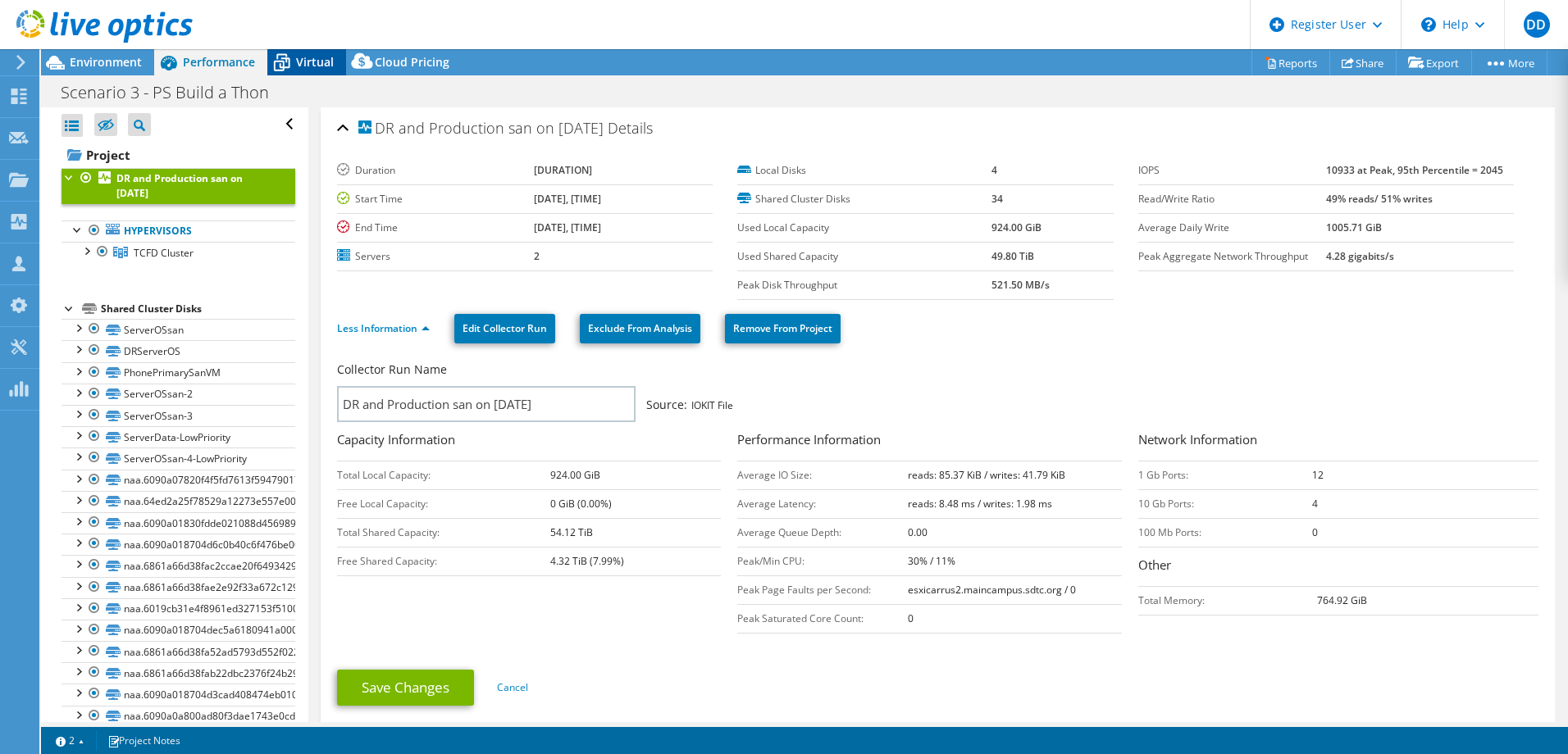 click 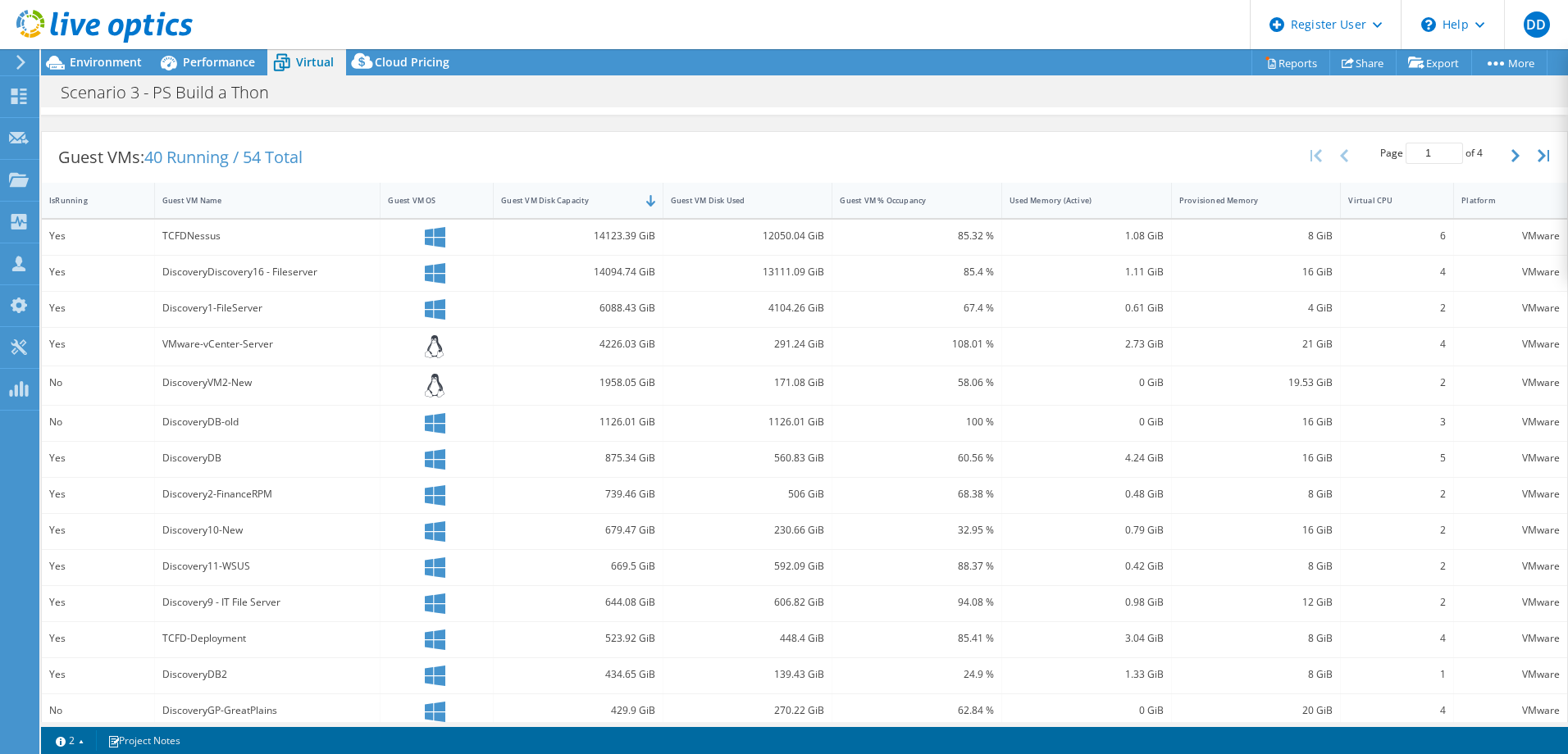 scroll, scrollTop: 0, scrollLeft: 0, axis: both 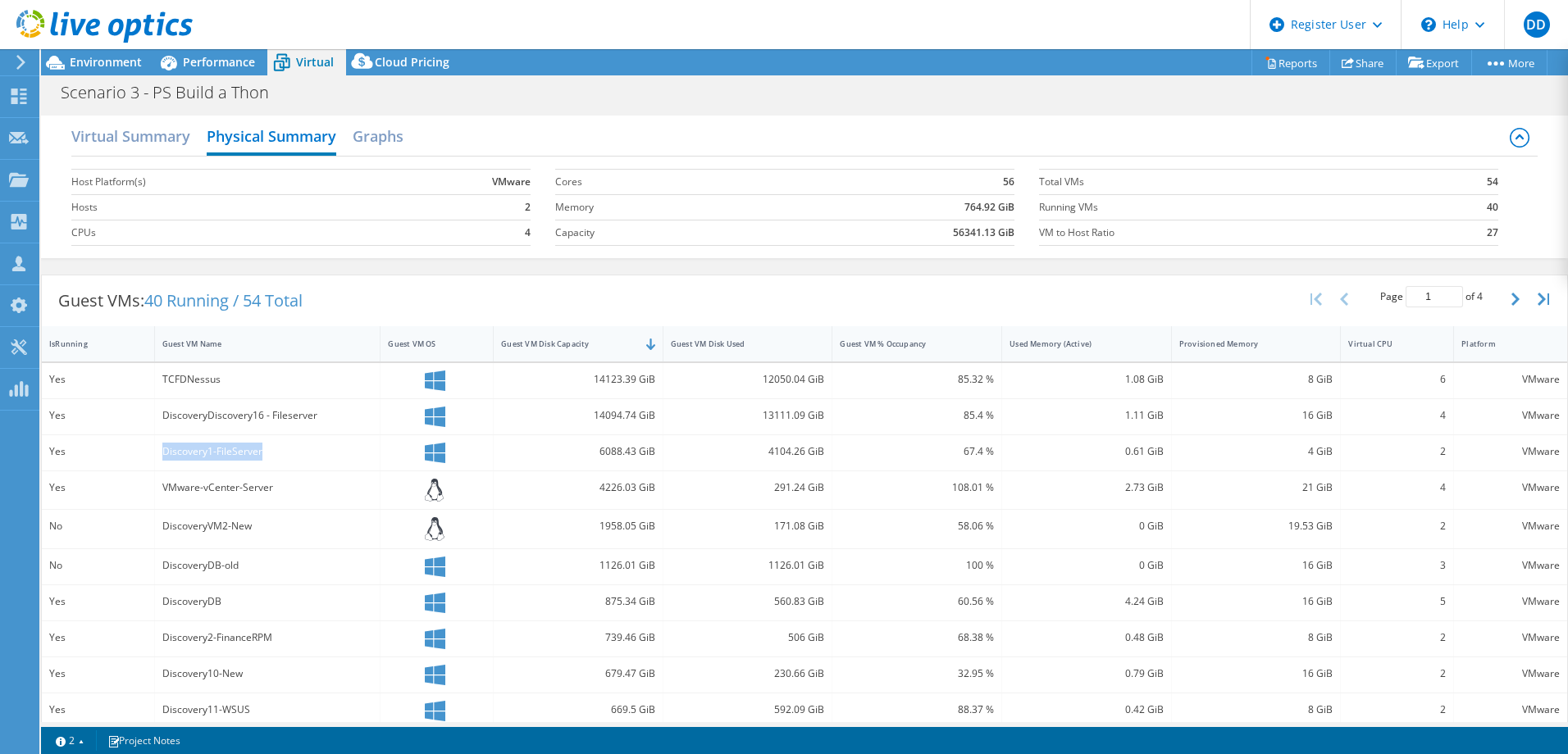 drag, startPoint x: 284, startPoint y: 456, endPoint x: 705, endPoint y: 235, distance: 475.4808 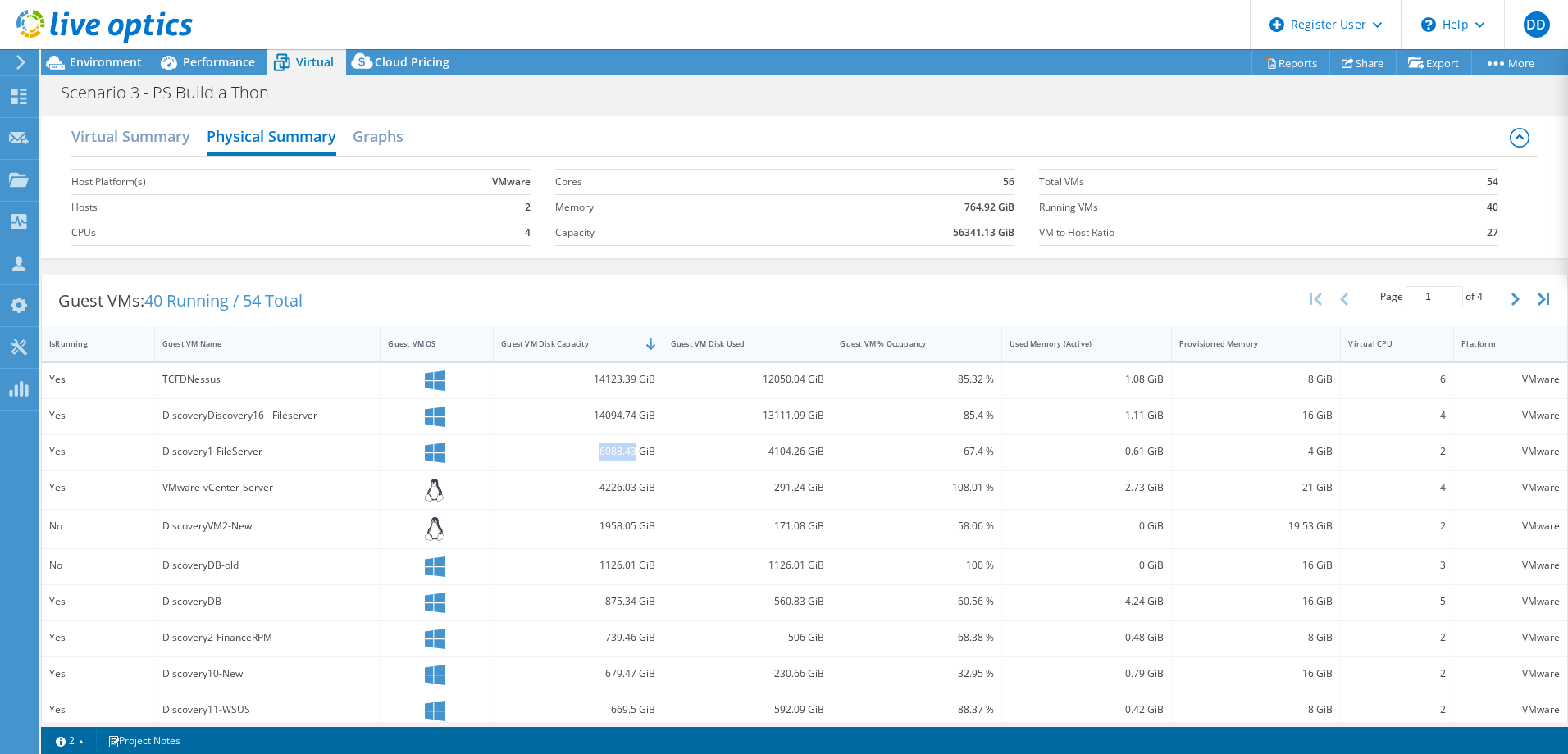 drag, startPoint x: 593, startPoint y: 455, endPoint x: 630, endPoint y: 453, distance: 37.054015 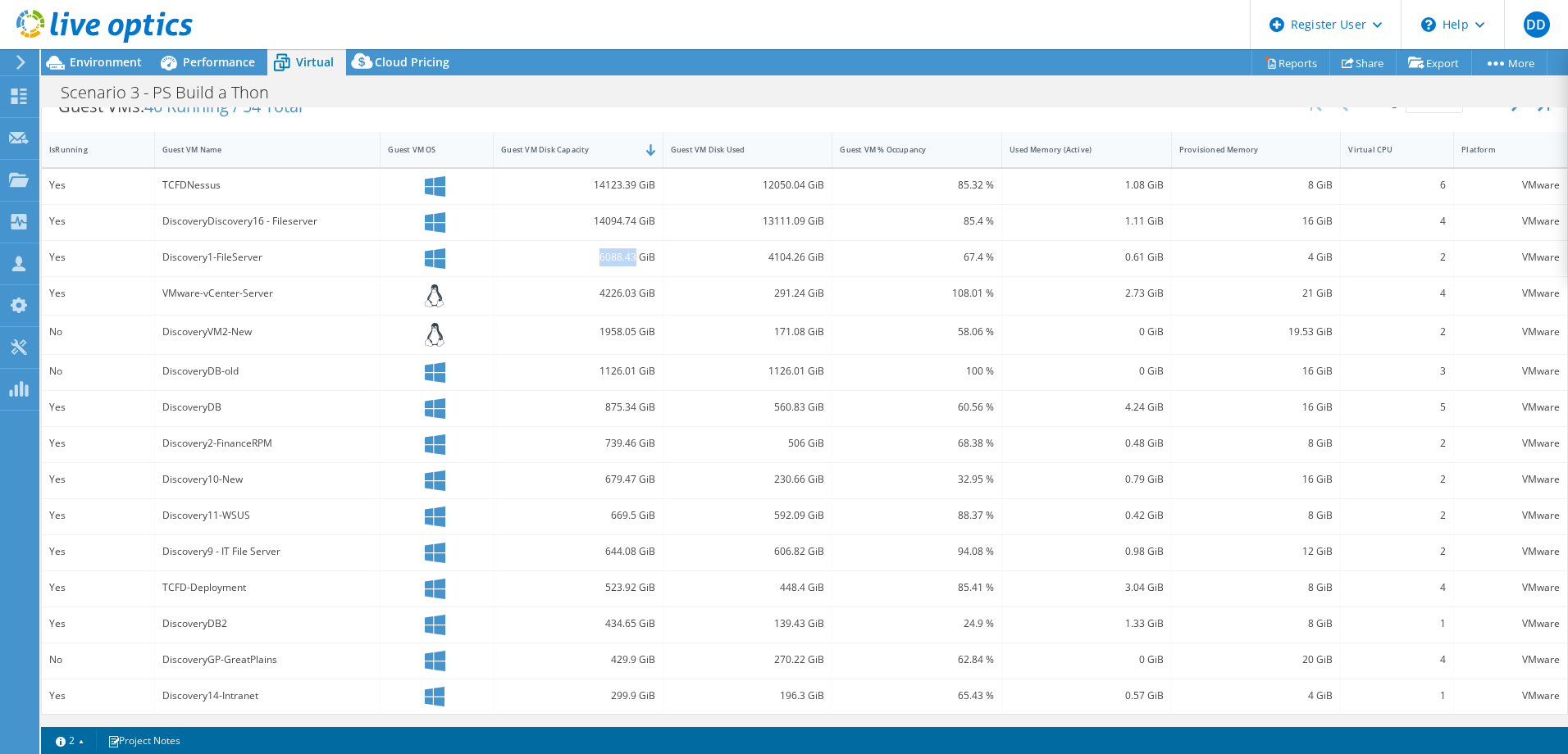 scroll, scrollTop: 195, scrollLeft: 0, axis: vertical 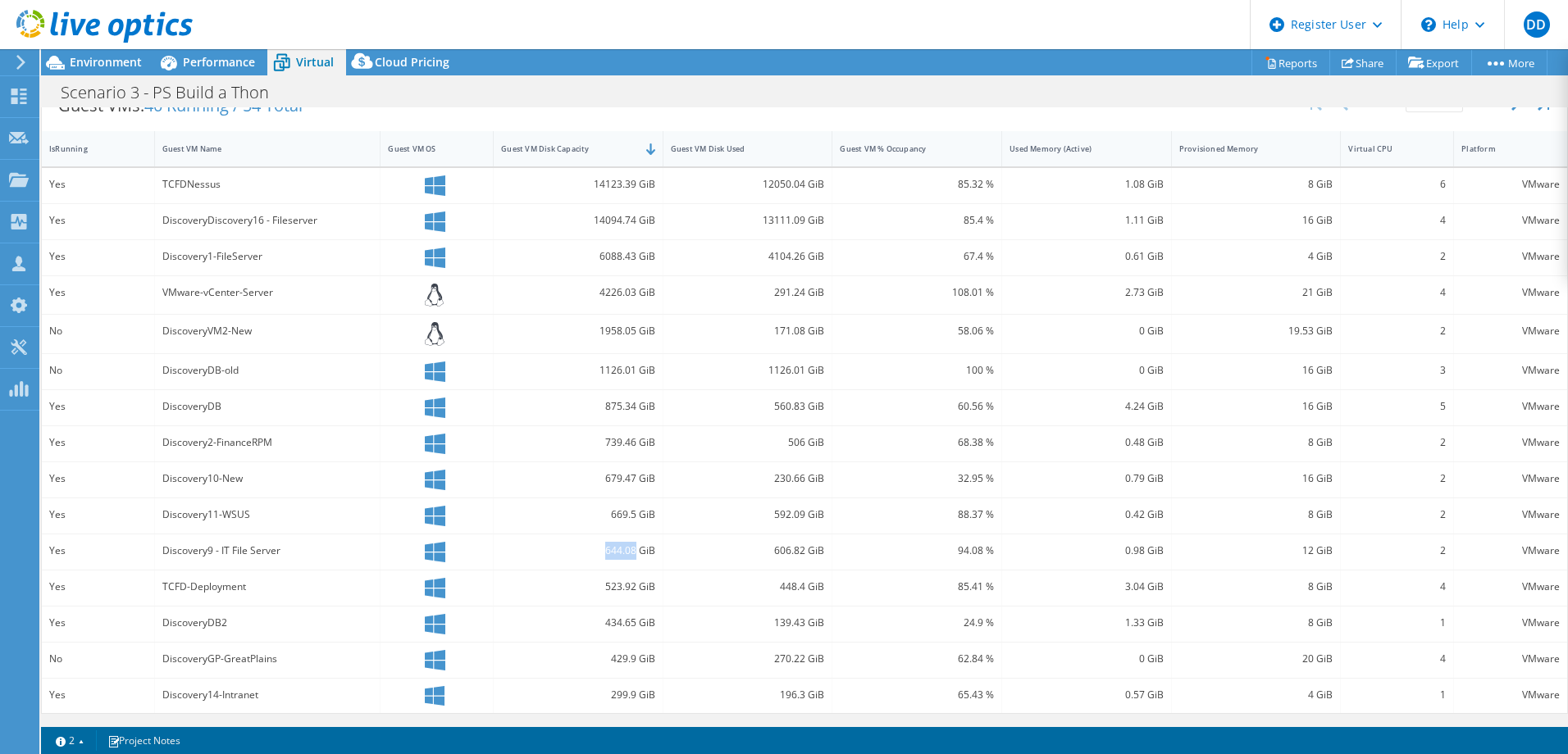 drag, startPoint x: 599, startPoint y: 548, endPoint x: 632, endPoint y: 549, distance: 33.015148 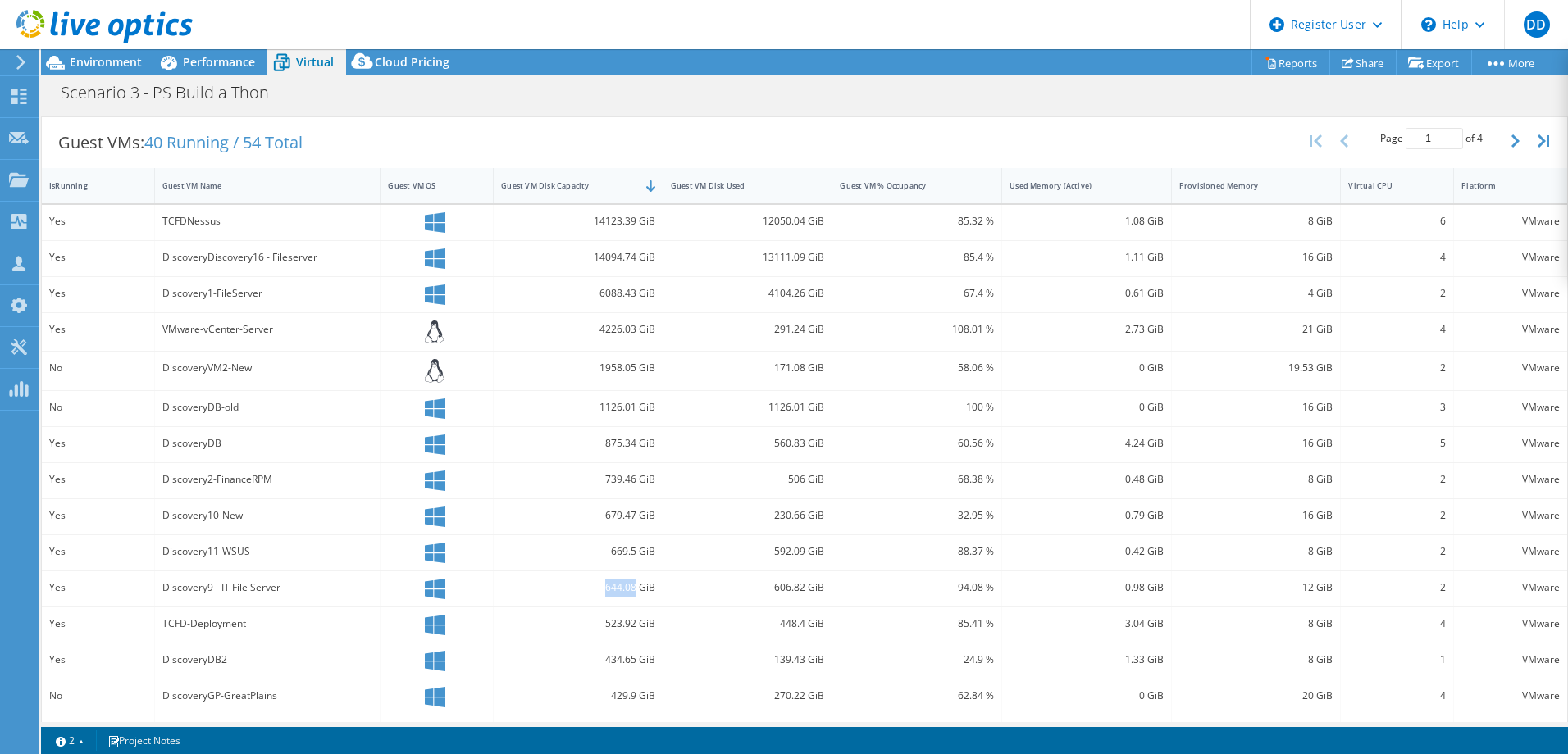 scroll, scrollTop: 164, scrollLeft: 0, axis: vertical 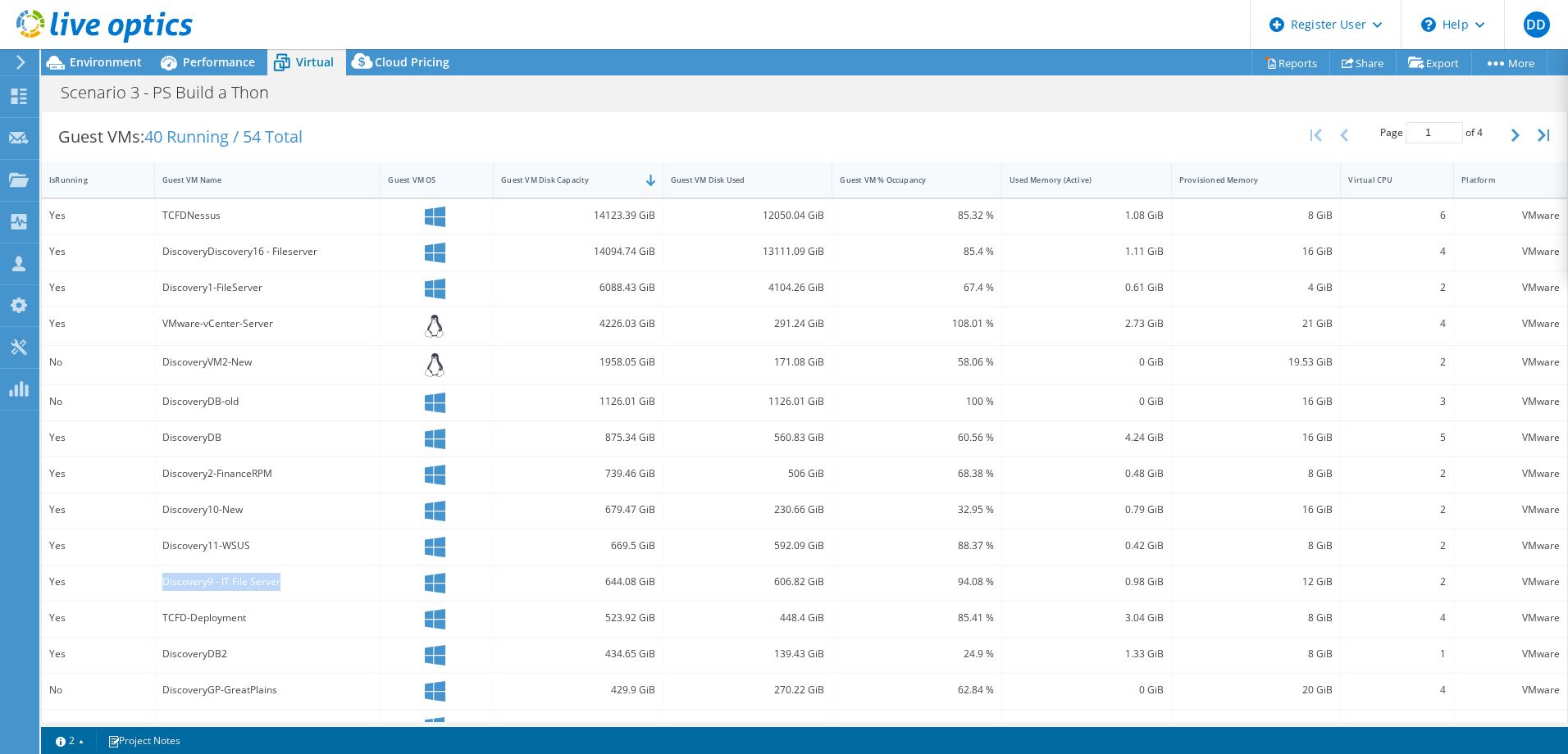 drag, startPoint x: 285, startPoint y: 582, endPoint x: 133, endPoint y: 584, distance: 152.0132 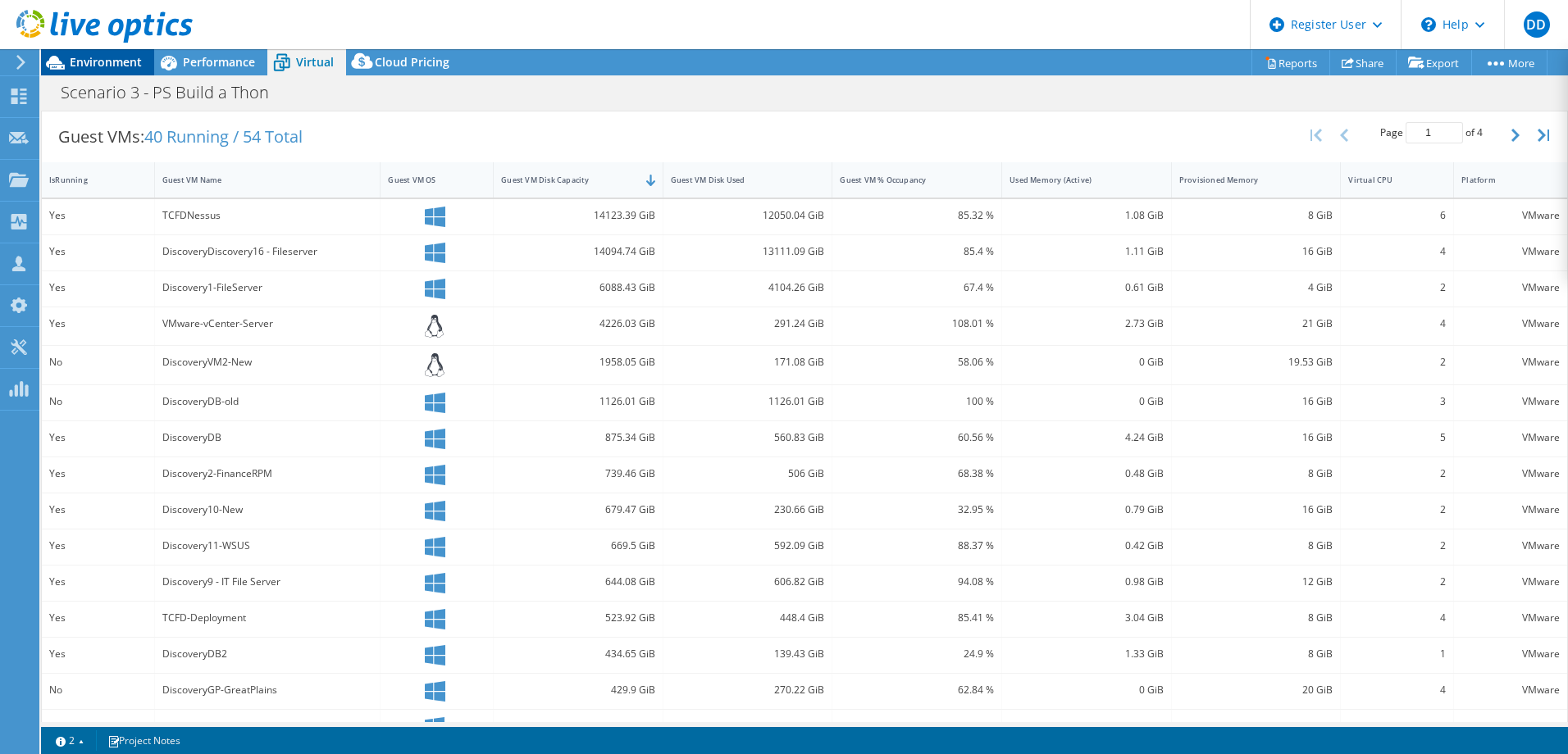 click on "Environment" at bounding box center (106, 61) 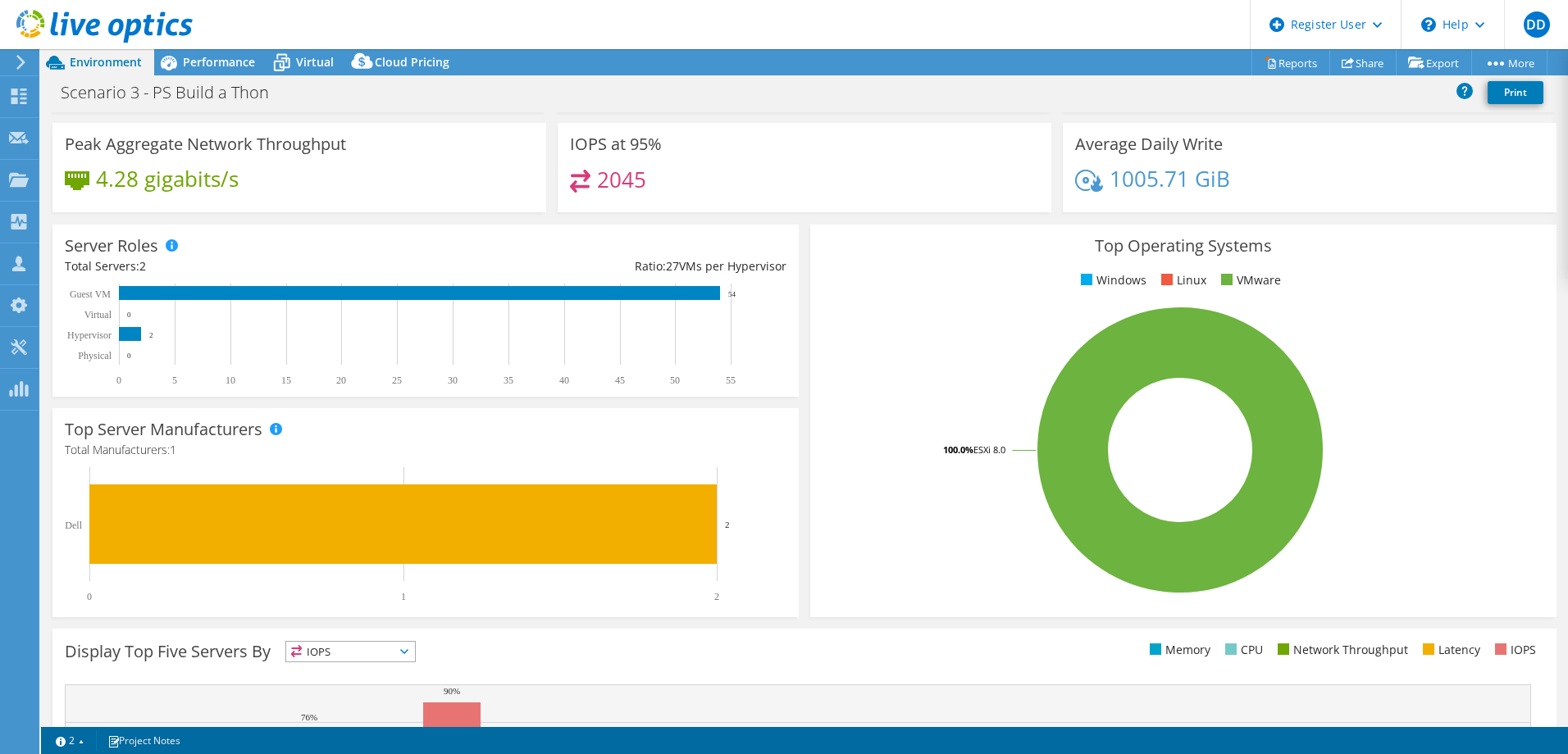 scroll, scrollTop: 0, scrollLeft: 0, axis: both 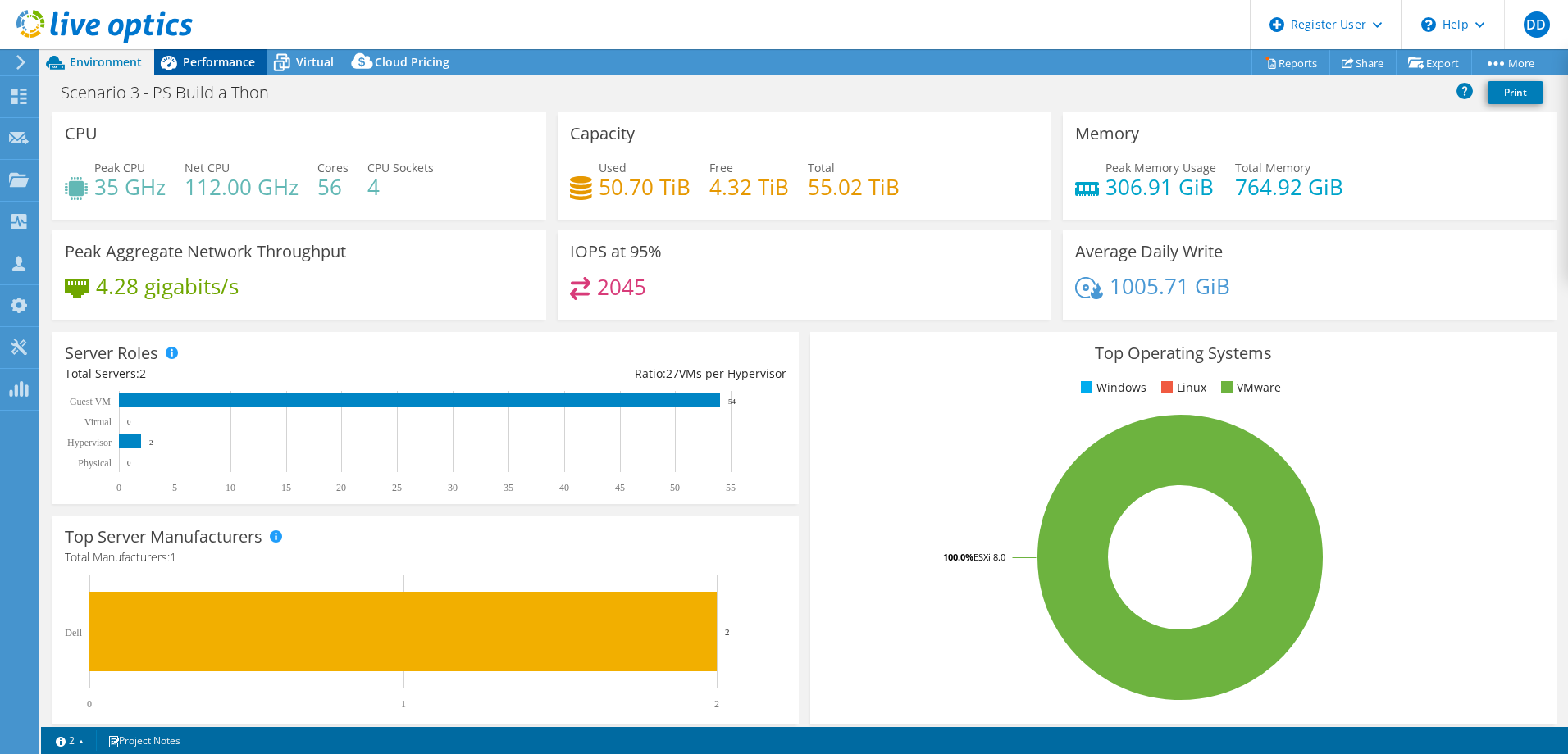 click on "Performance" at bounding box center (211, 62) 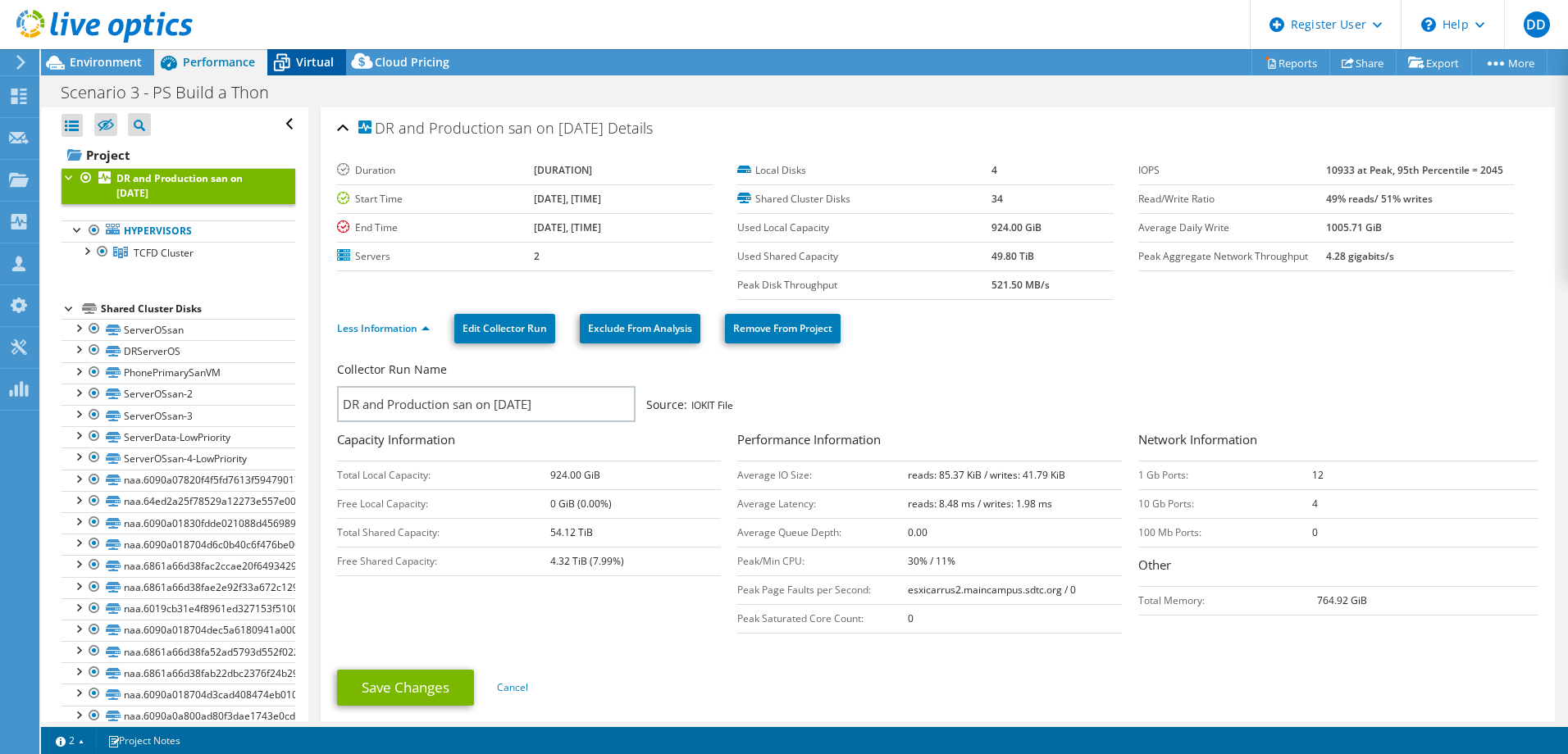 click on "Virtual" at bounding box center [315, 61] 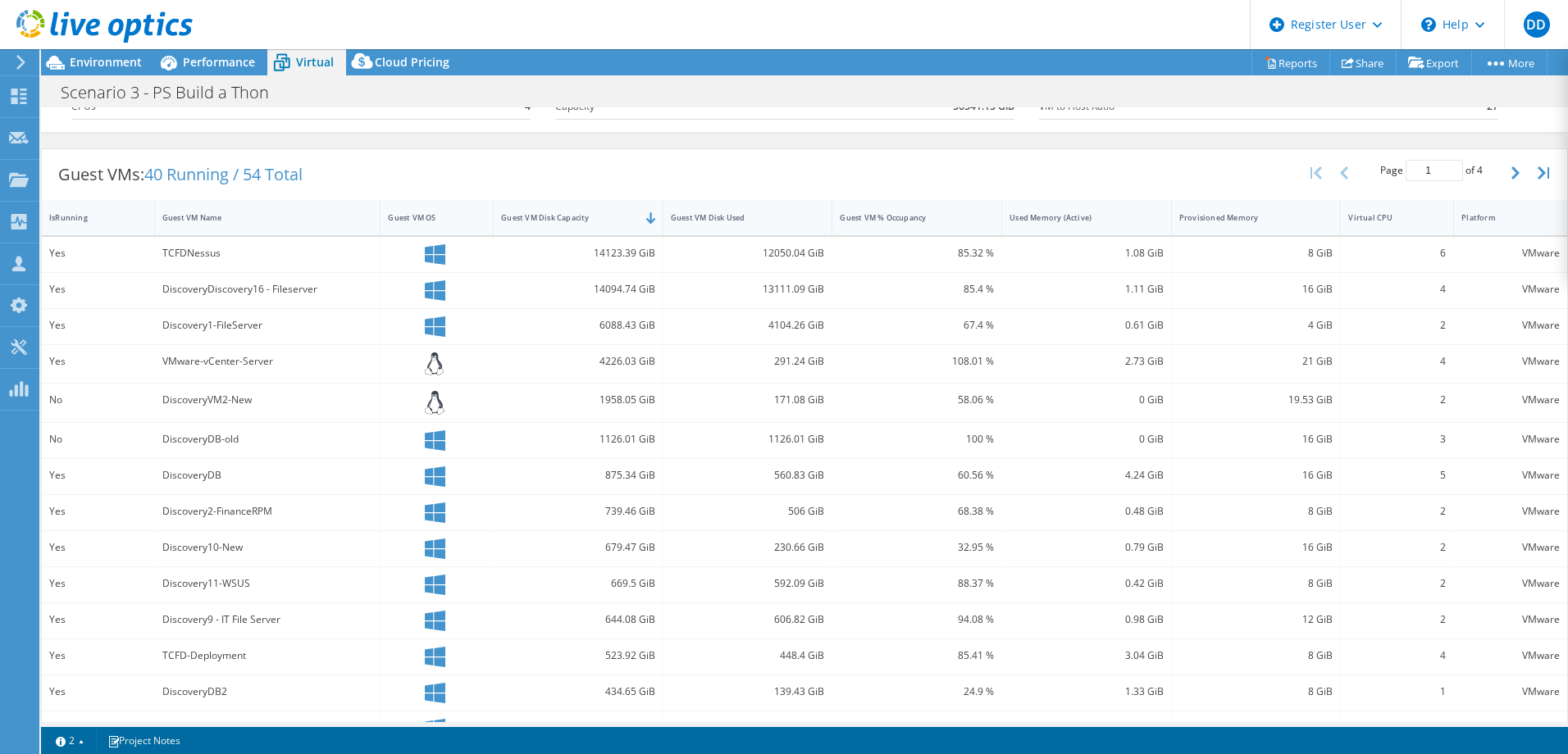 scroll, scrollTop: 195, scrollLeft: 0, axis: vertical 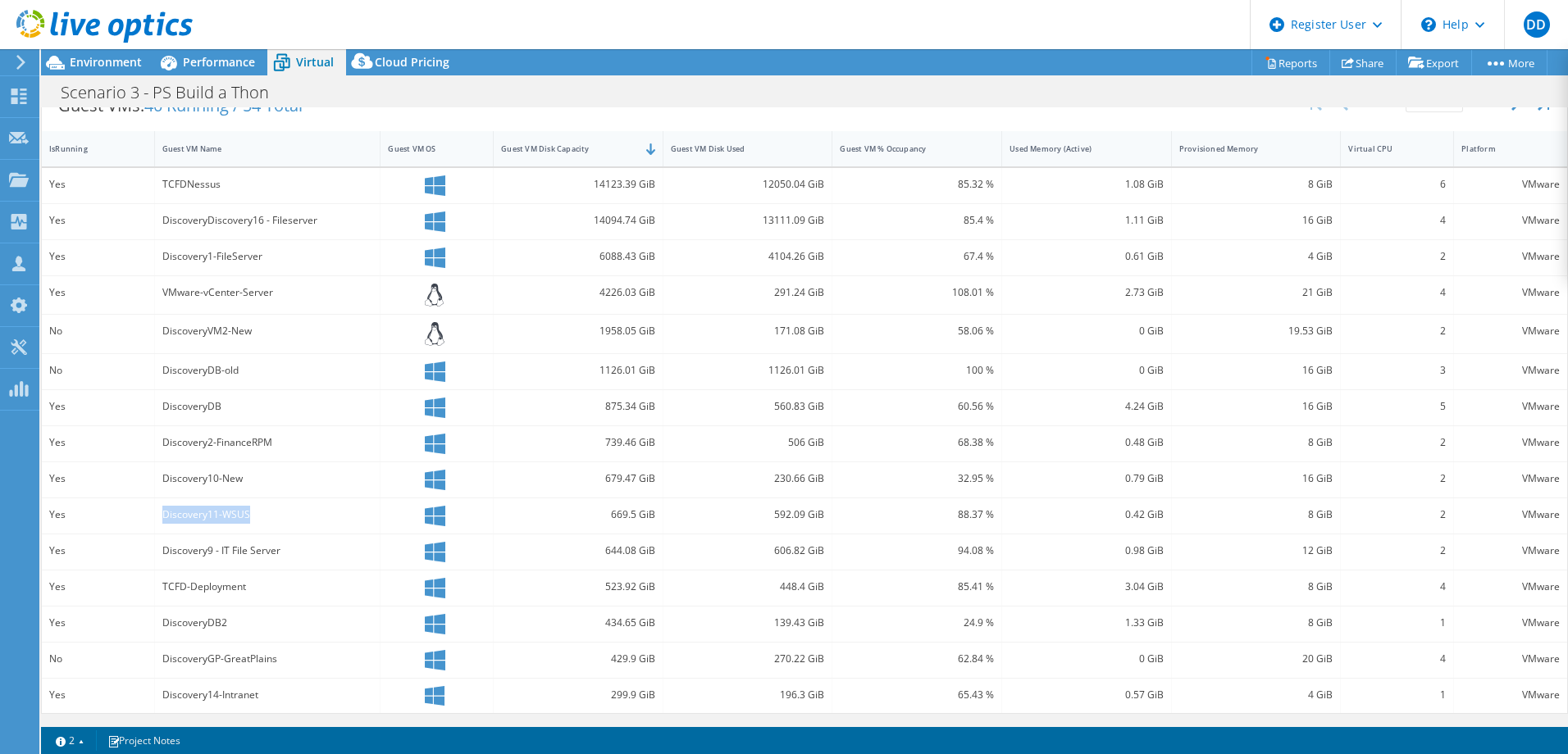 drag, startPoint x: 157, startPoint y: 516, endPoint x: 254, endPoint y: 511, distance: 97.1288 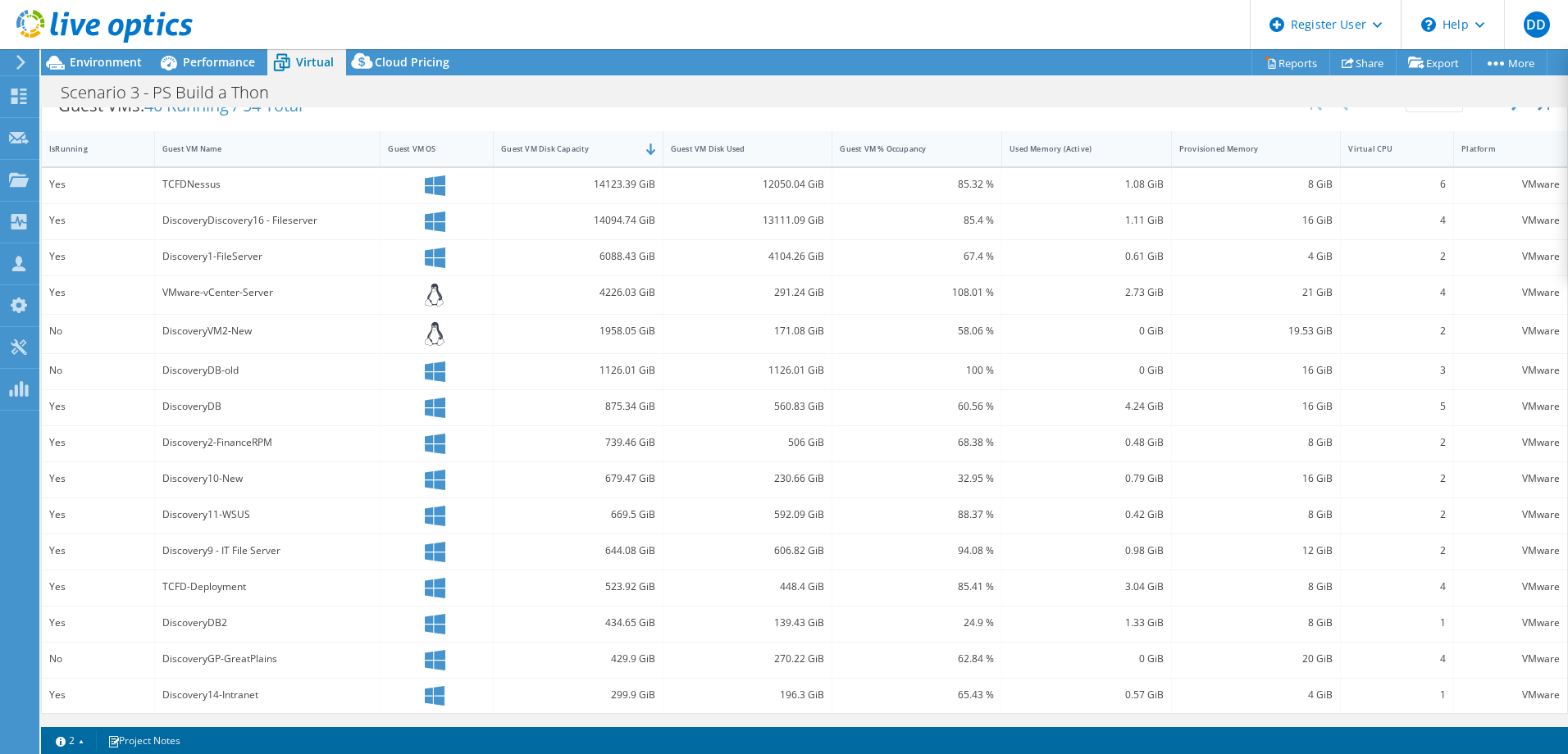 drag, startPoint x: 254, startPoint y: 511, endPoint x: 272, endPoint y: 547, distance: 40.24922 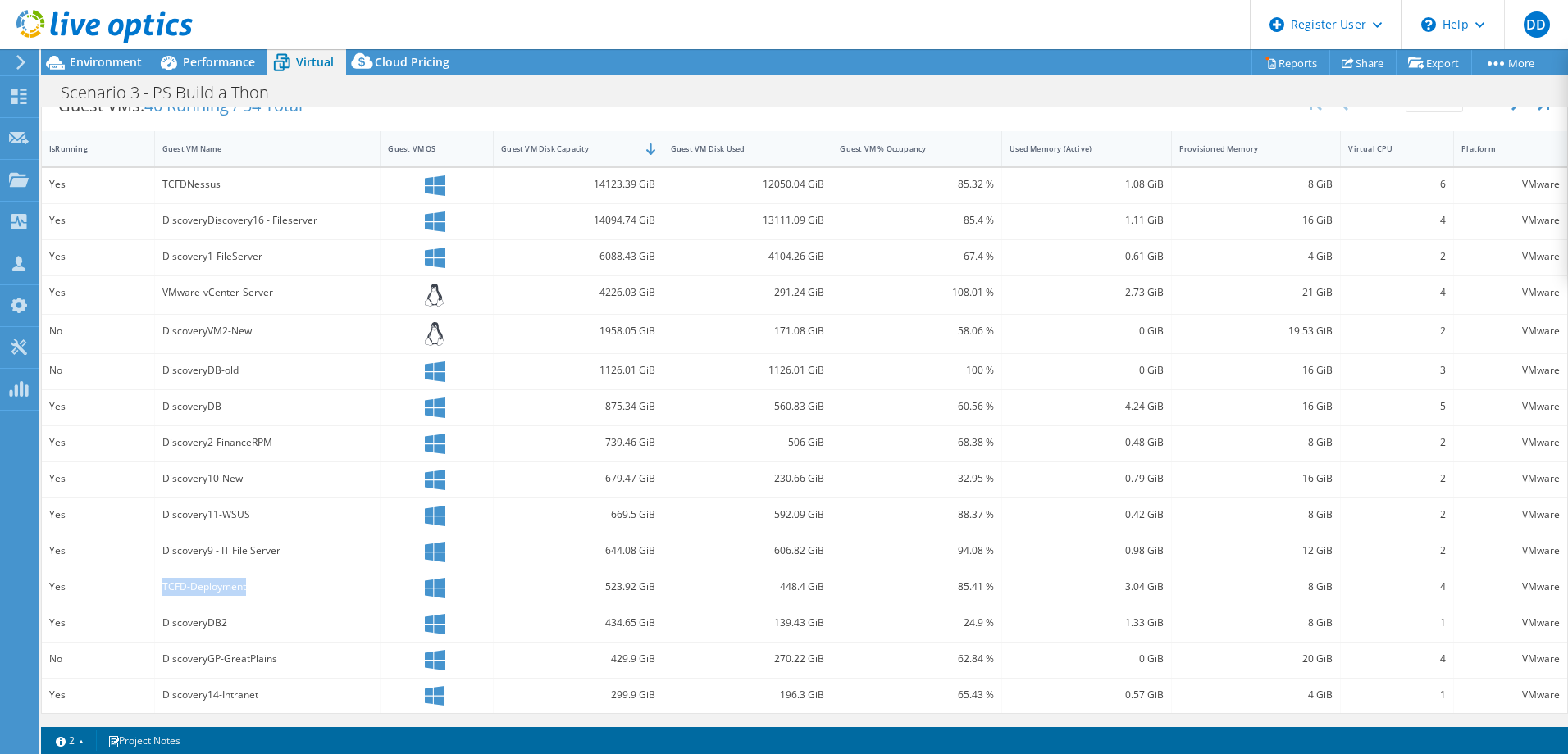 drag, startPoint x: 280, startPoint y: 589, endPoint x: 90, endPoint y: 596, distance: 190.1289 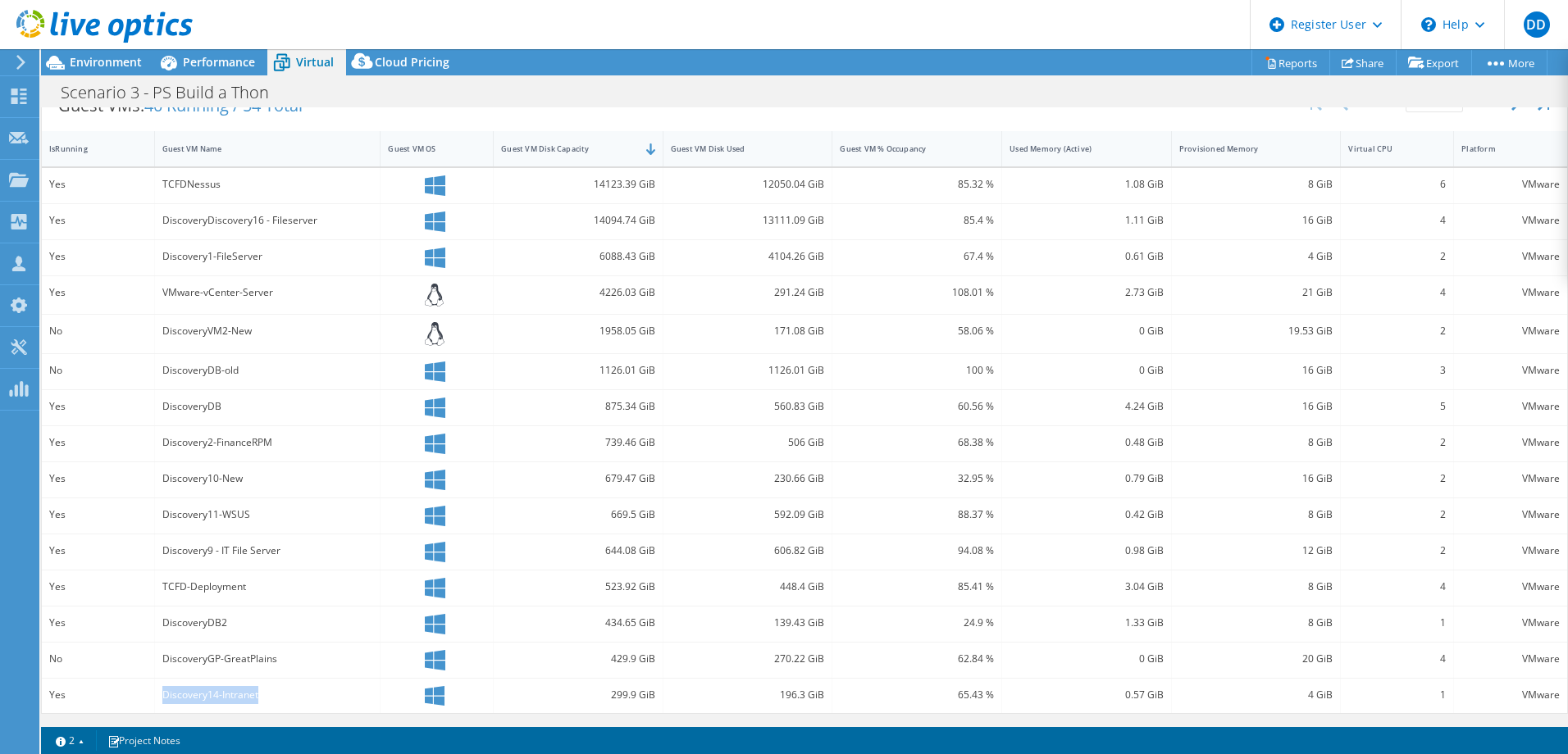 drag, startPoint x: 267, startPoint y: 696, endPoint x: 126, endPoint y: 688, distance: 141.2268 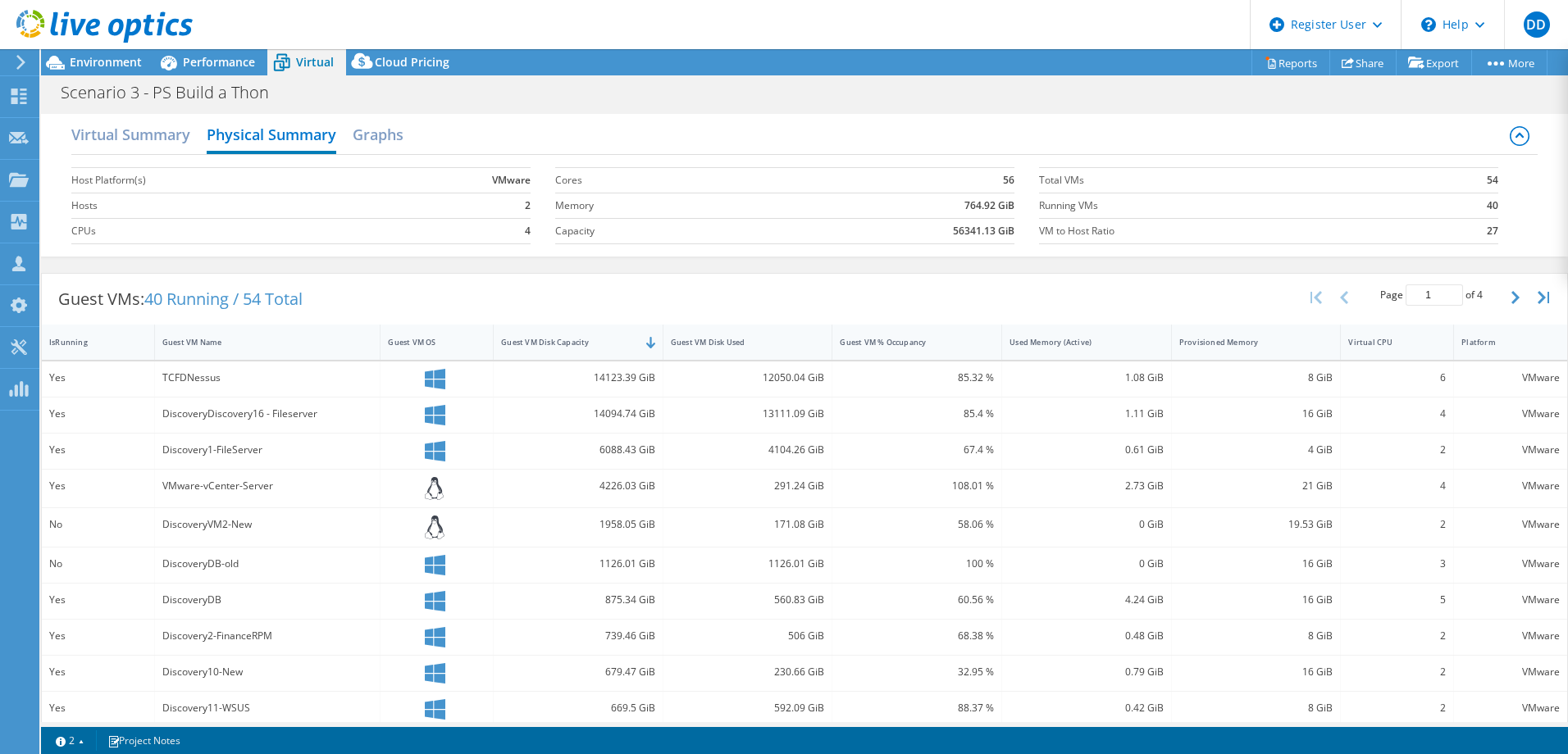 scroll, scrollTop: 0, scrollLeft: 0, axis: both 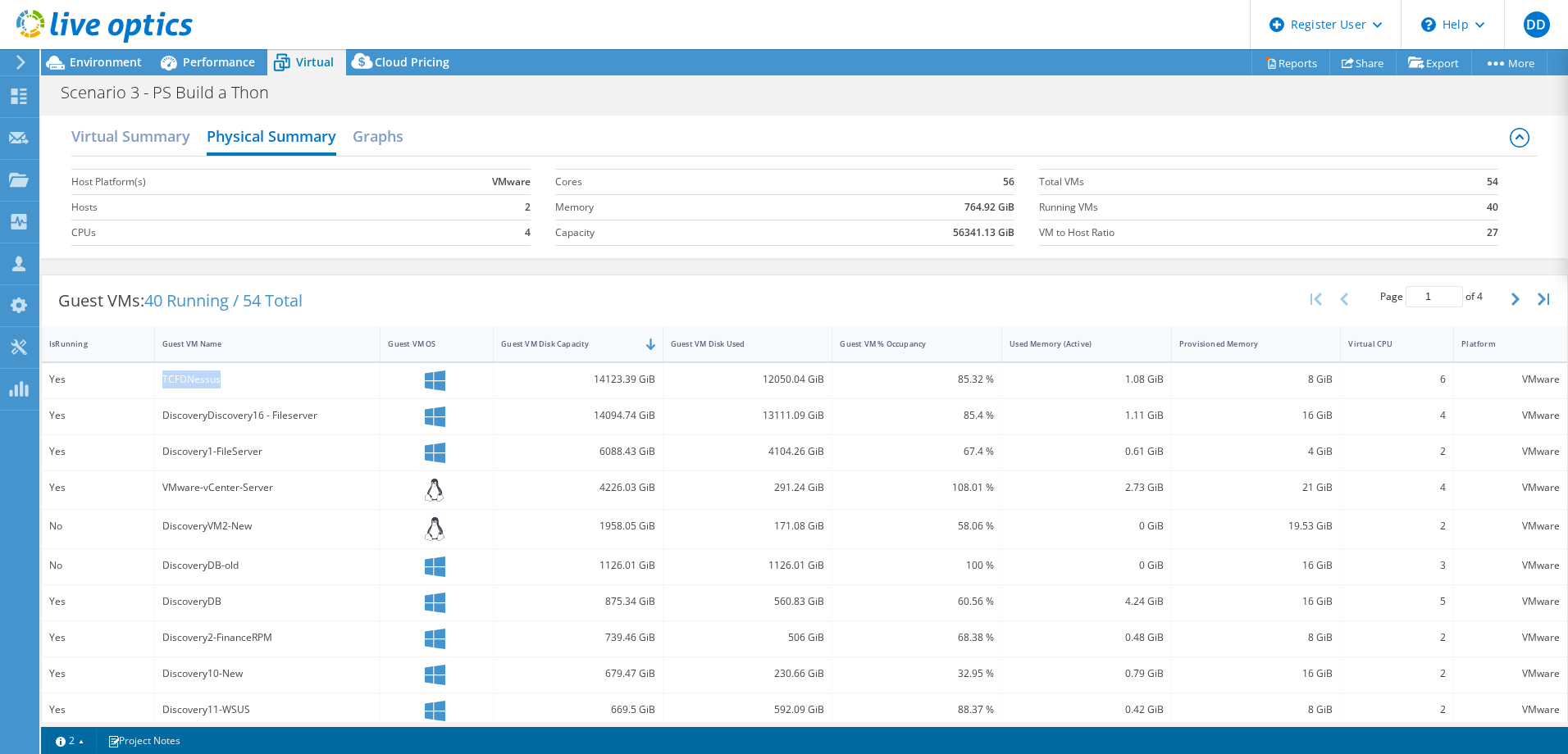 drag, startPoint x: 235, startPoint y: 381, endPoint x: 161, endPoint y: 391, distance: 74.672619 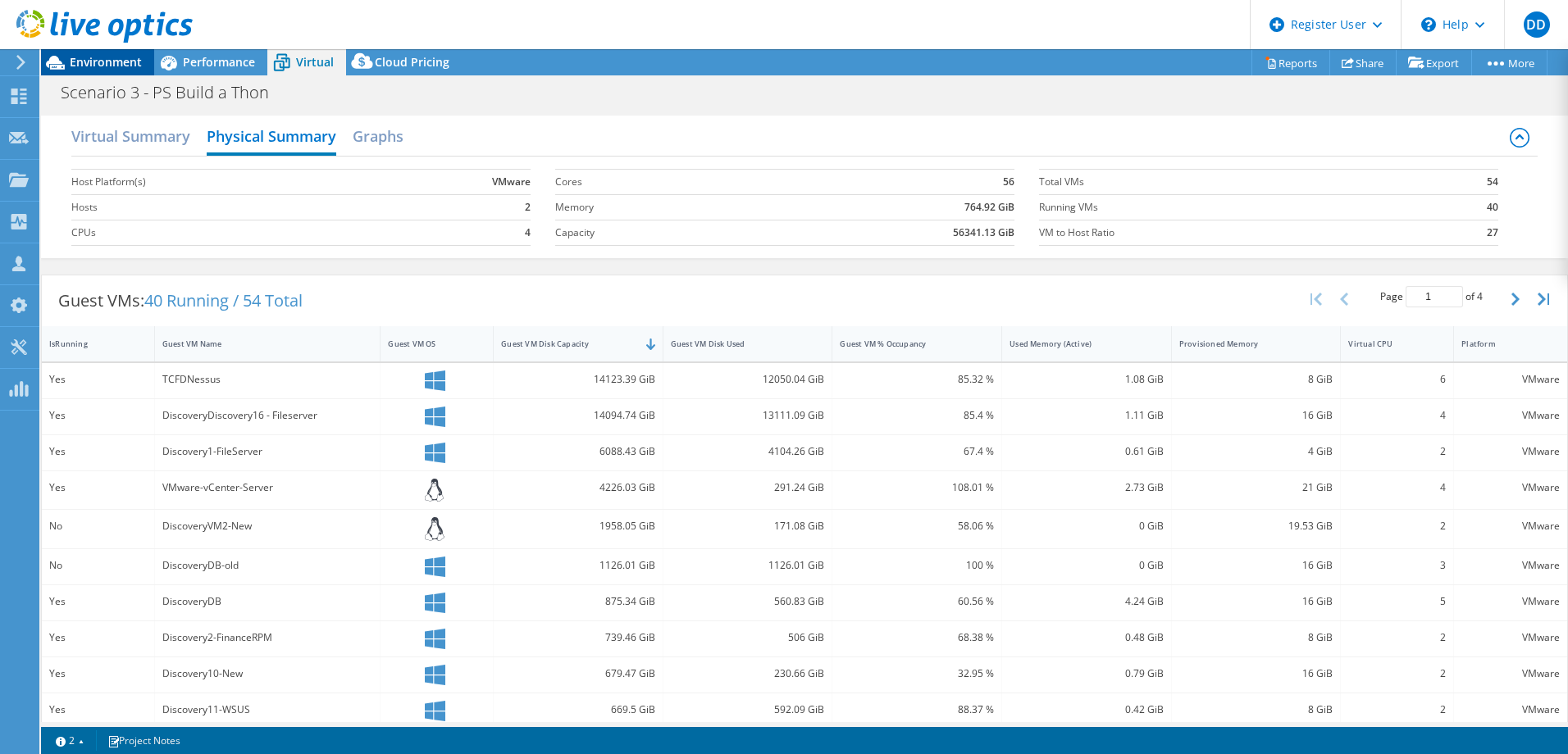 click on "Environment" at bounding box center [106, 61] 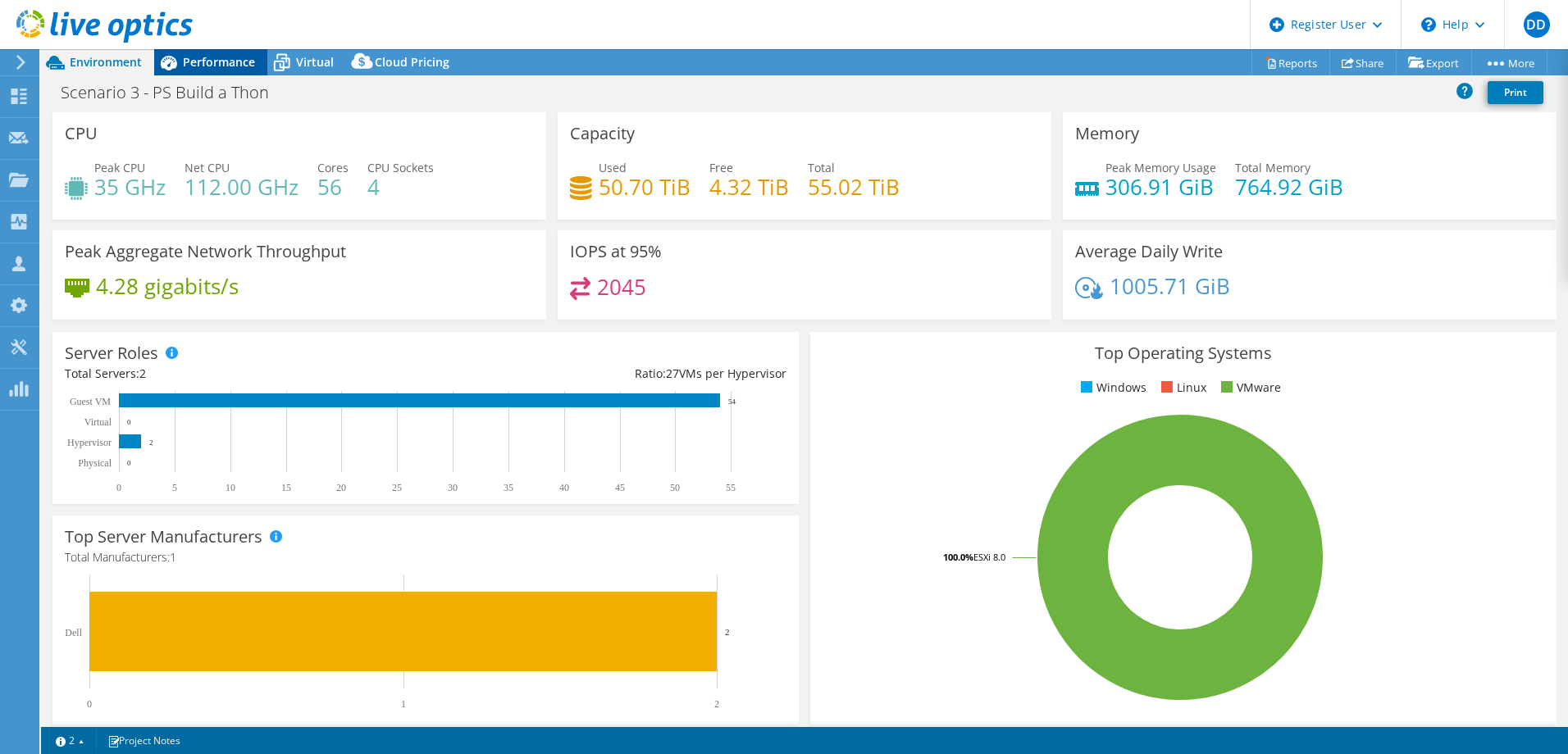 click on "Performance" at bounding box center [219, 61] 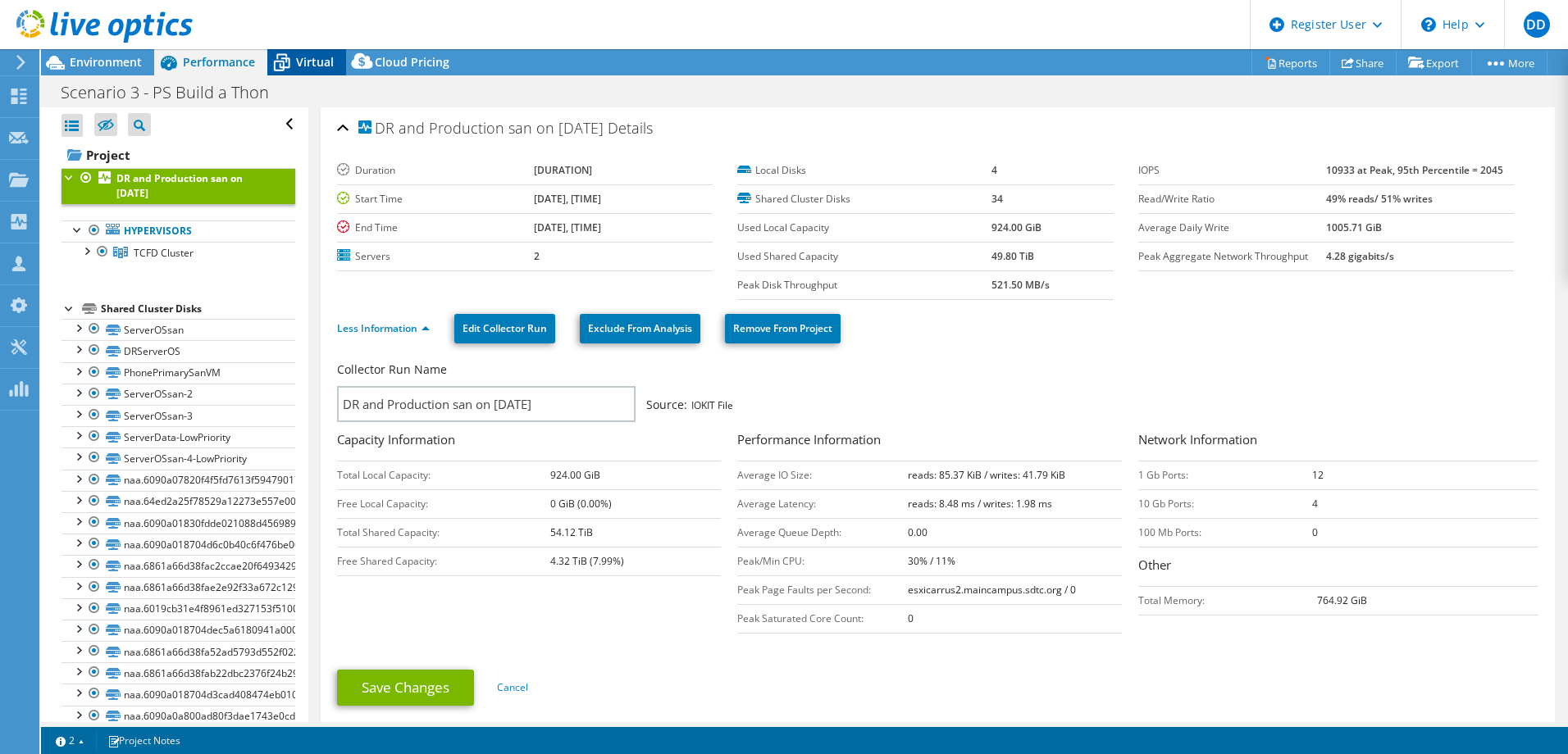 click on "Virtual" at bounding box center [315, 61] 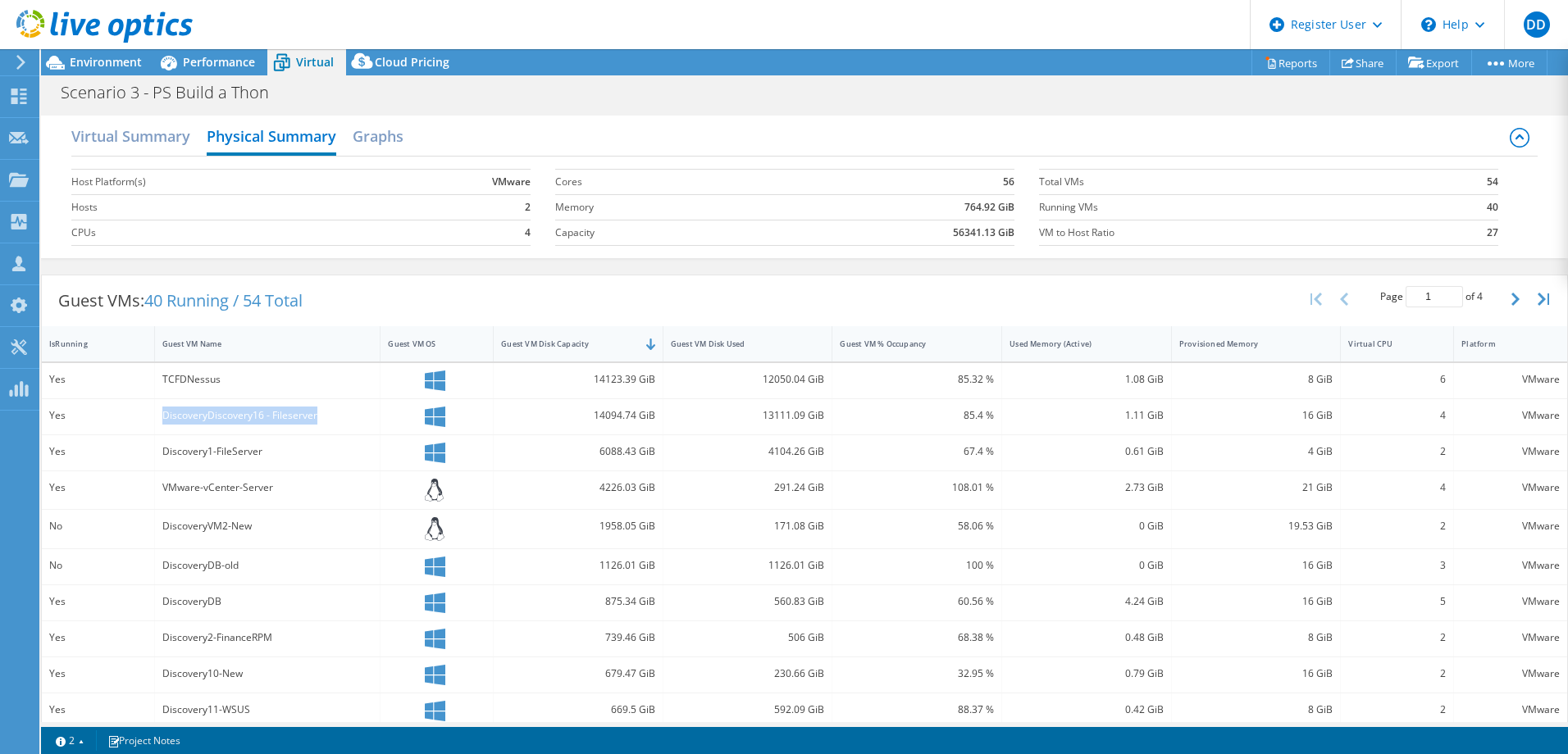 drag, startPoint x: 335, startPoint y: 420, endPoint x: 159, endPoint y: 413, distance: 176.13915 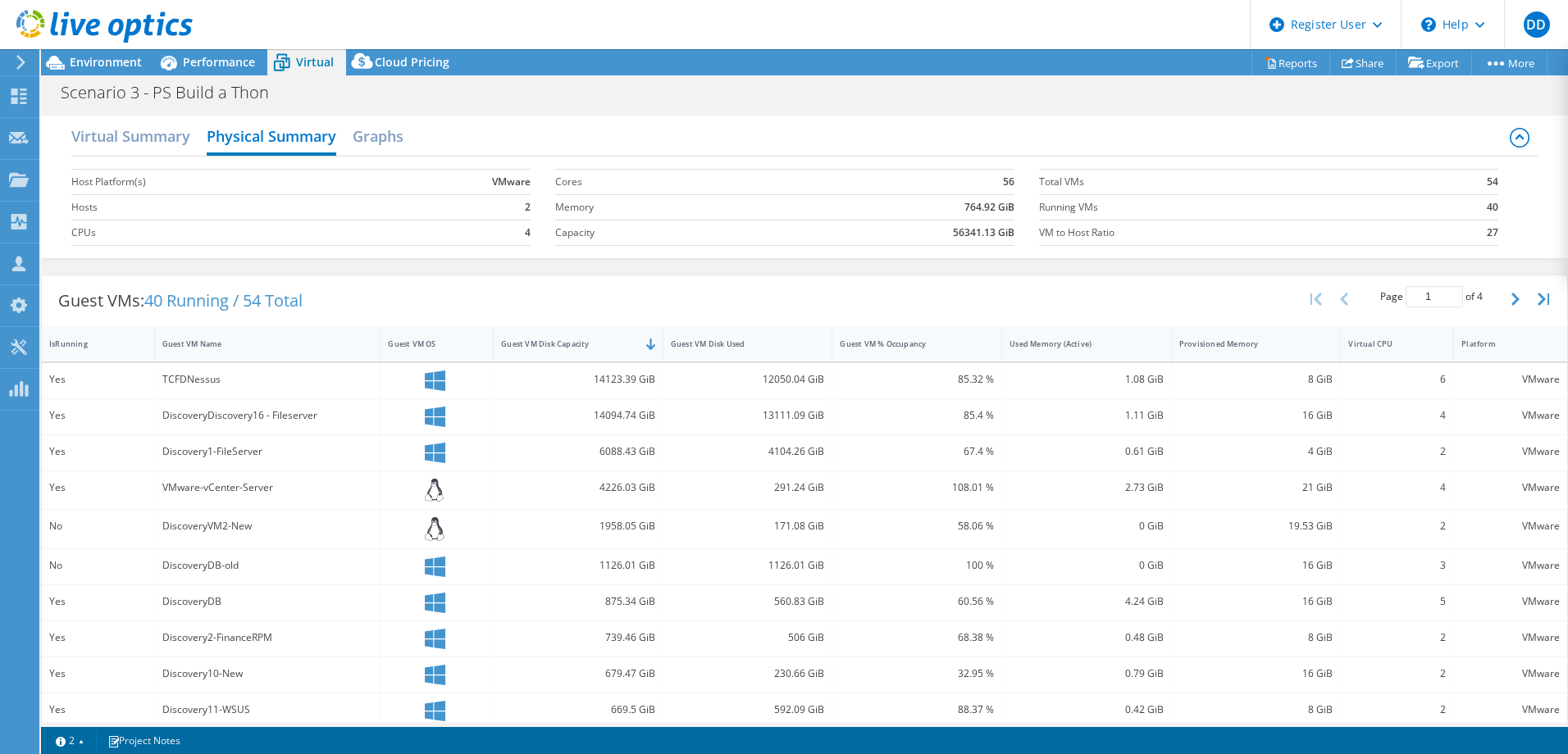click on "14094.74 GiB" at bounding box center (578, 416) 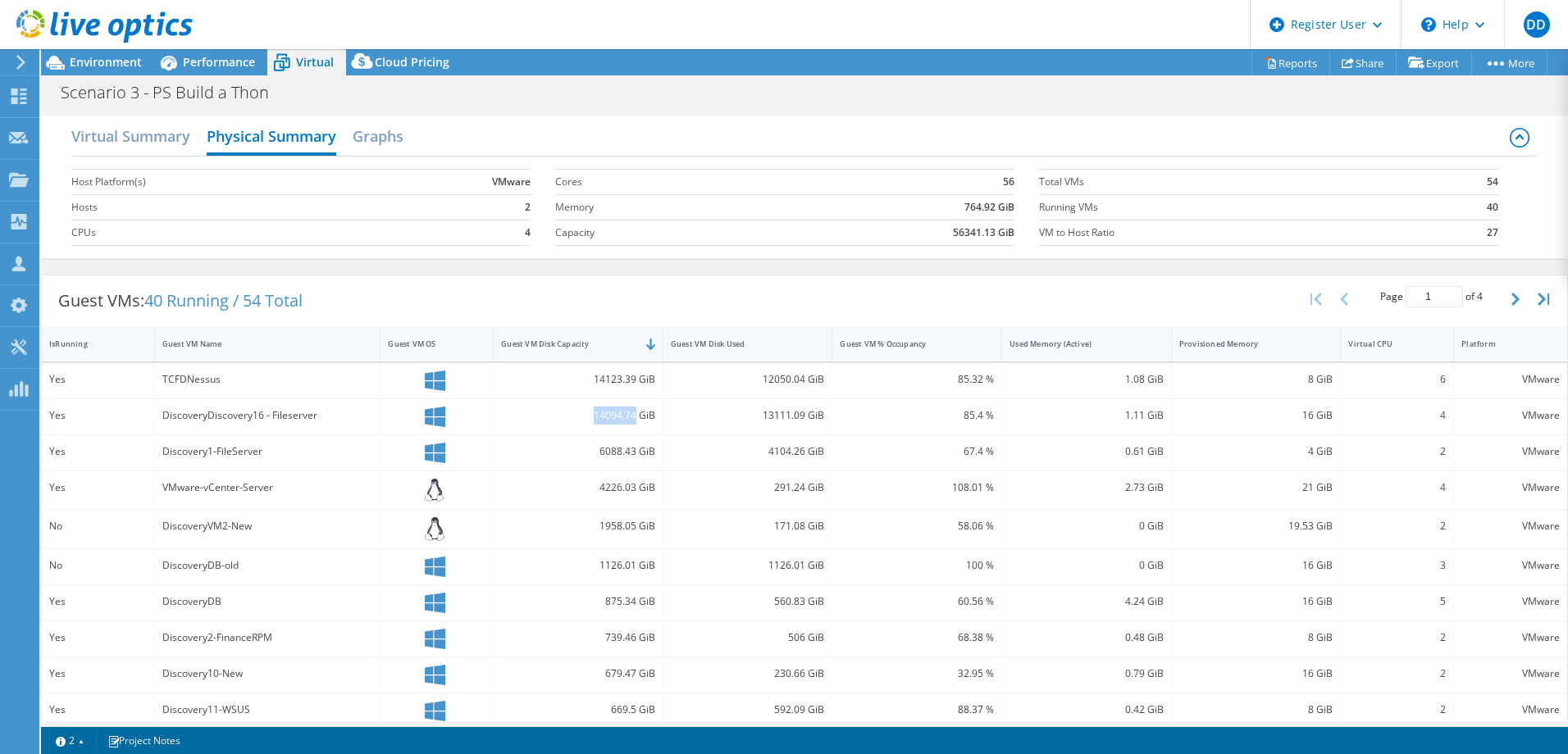 drag, startPoint x: 587, startPoint y: 416, endPoint x: 632, endPoint y: 423, distance: 45.54119 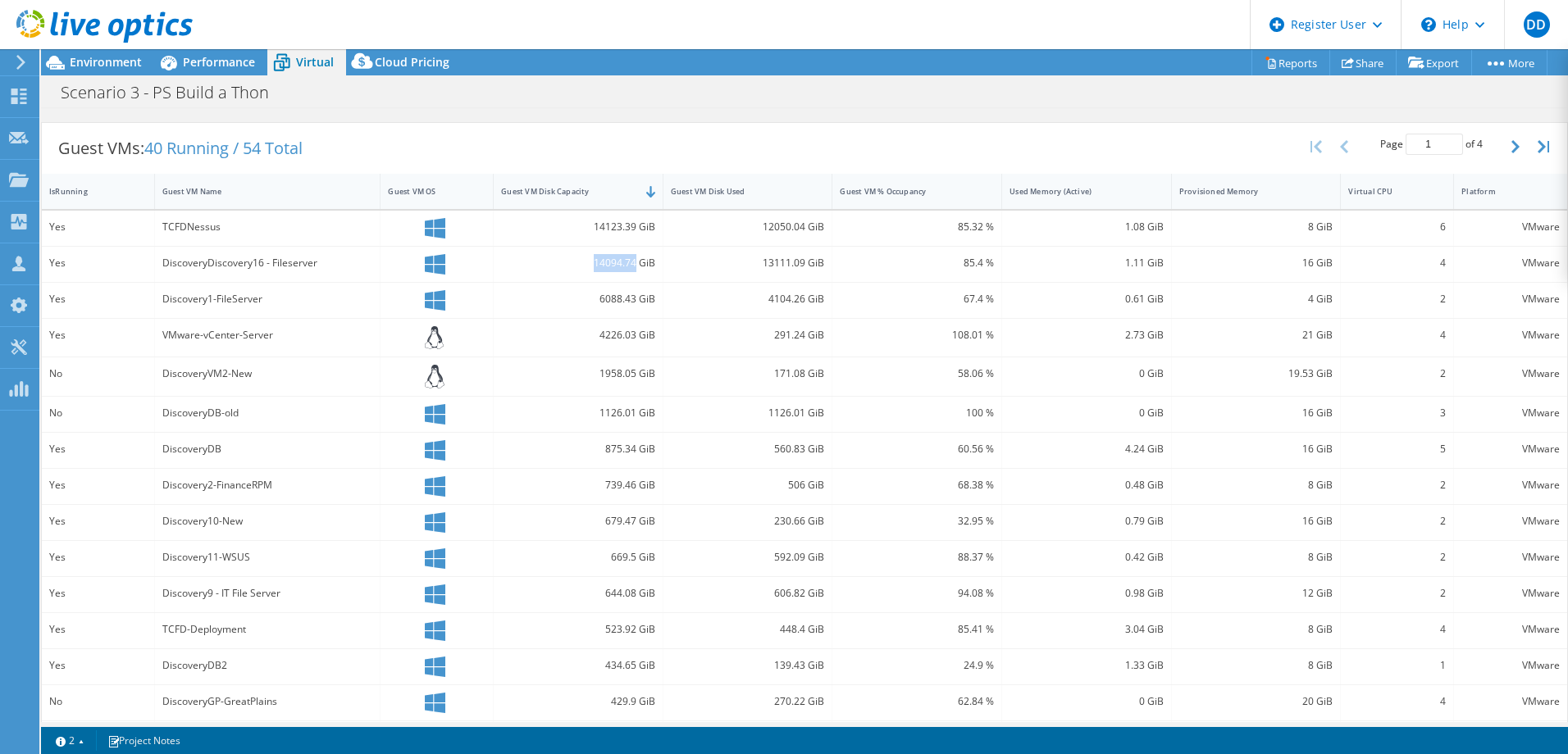 scroll, scrollTop: 0, scrollLeft: 0, axis: both 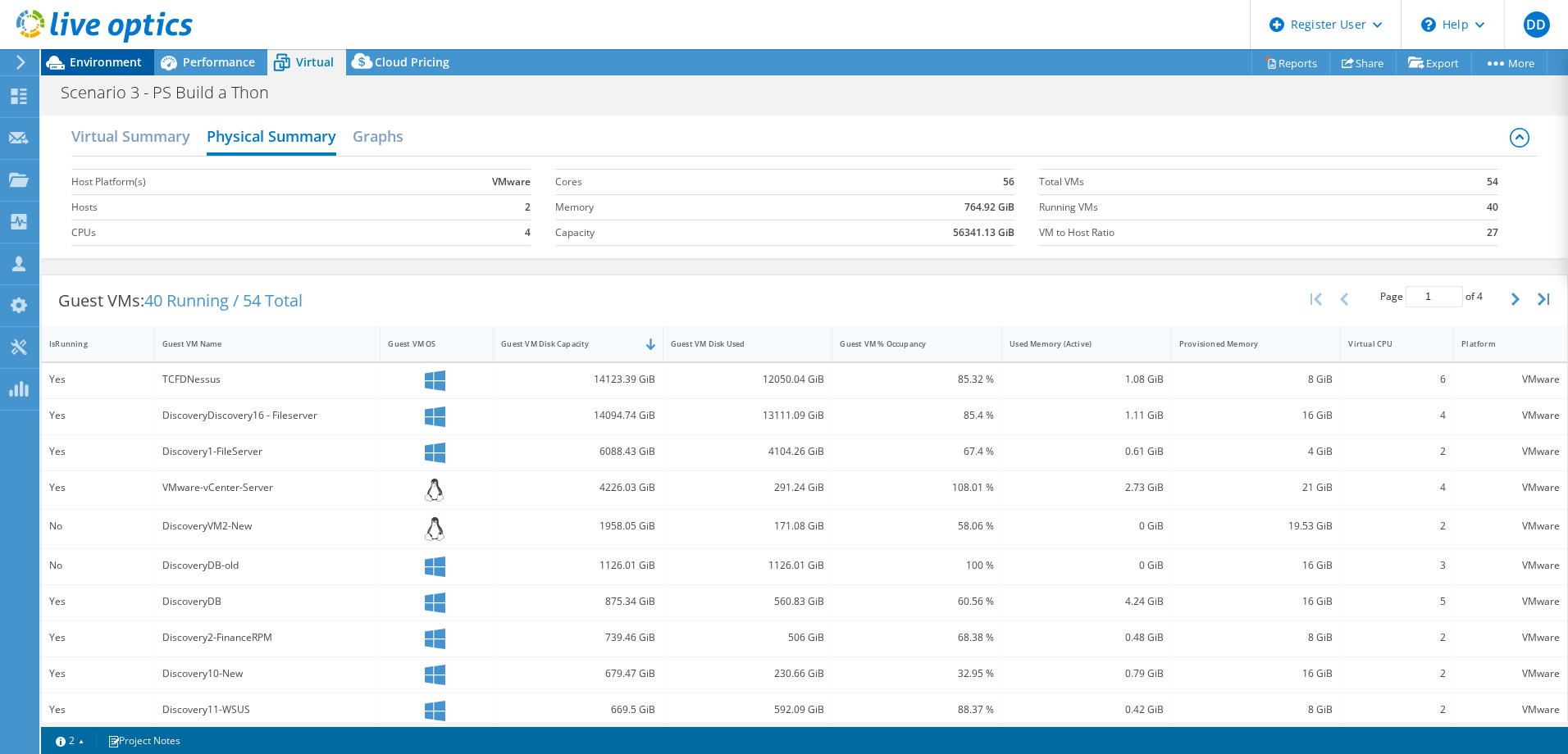 click on "Environment" at bounding box center (106, 61) 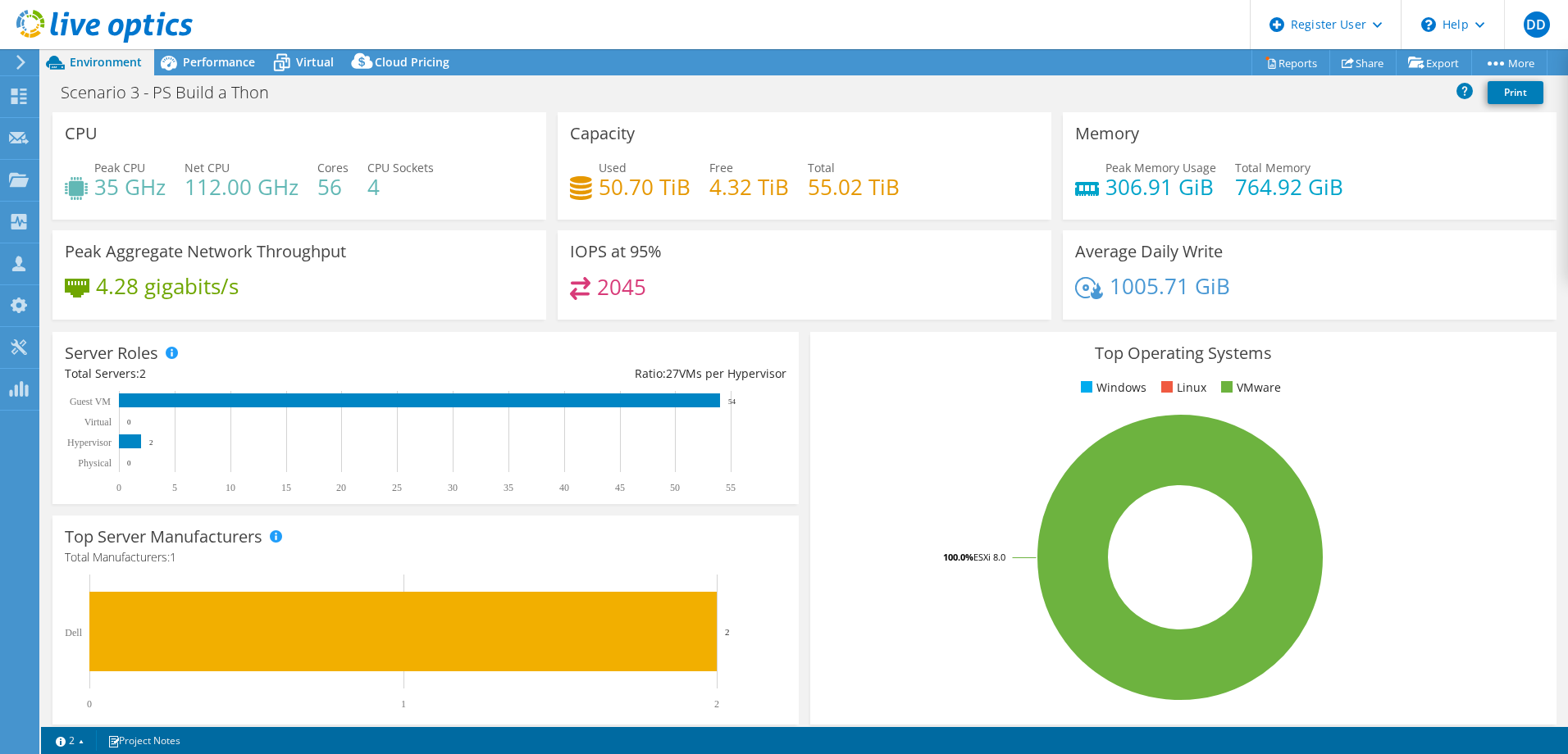 click on "DD
Dell User
[FIRST] [LAST]
[EMAIL]
Dell
My Profile
Log Out
Help
Explore Helpful Articles
Contact Support" at bounding box center (784, 25) 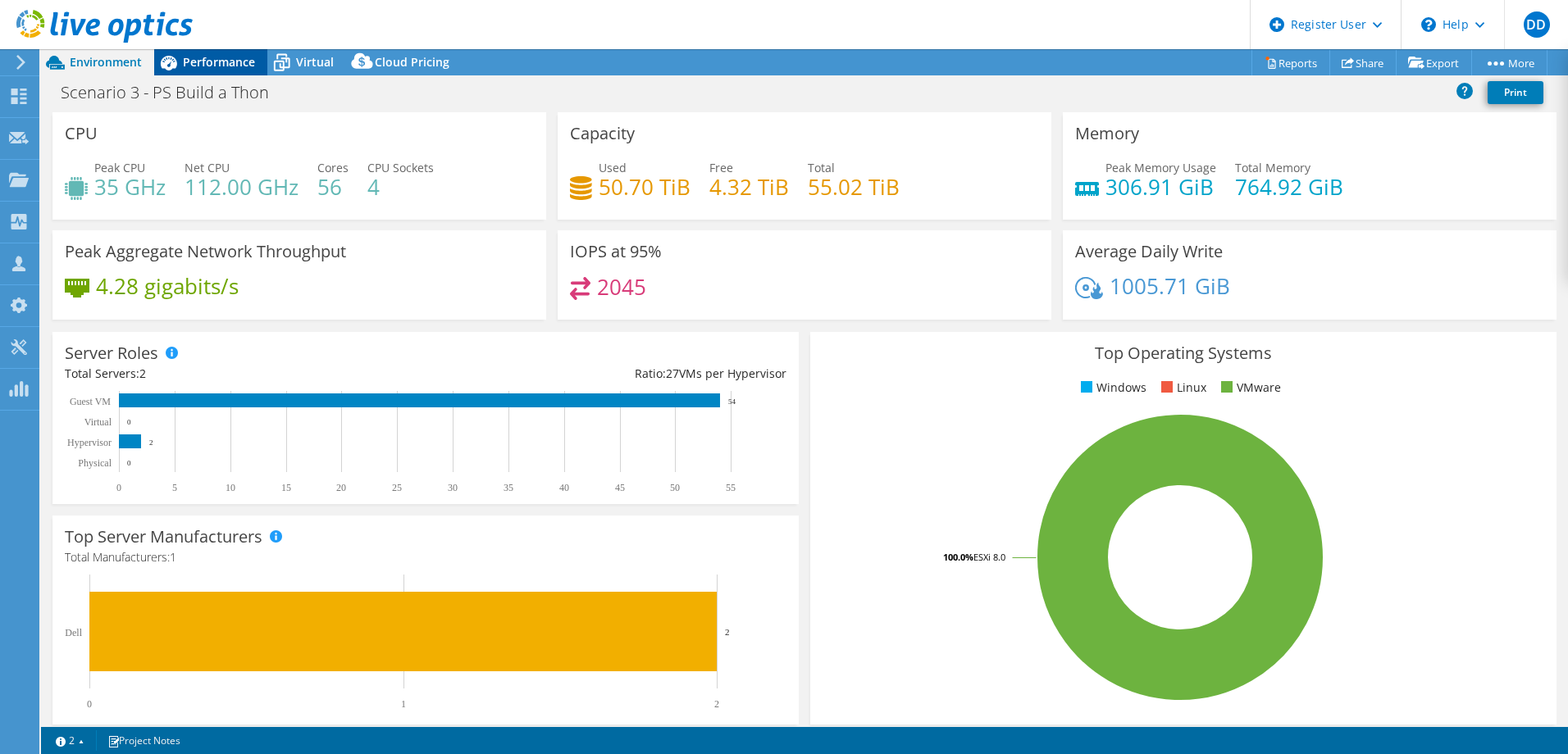 click on "Performance" at bounding box center [219, 61] 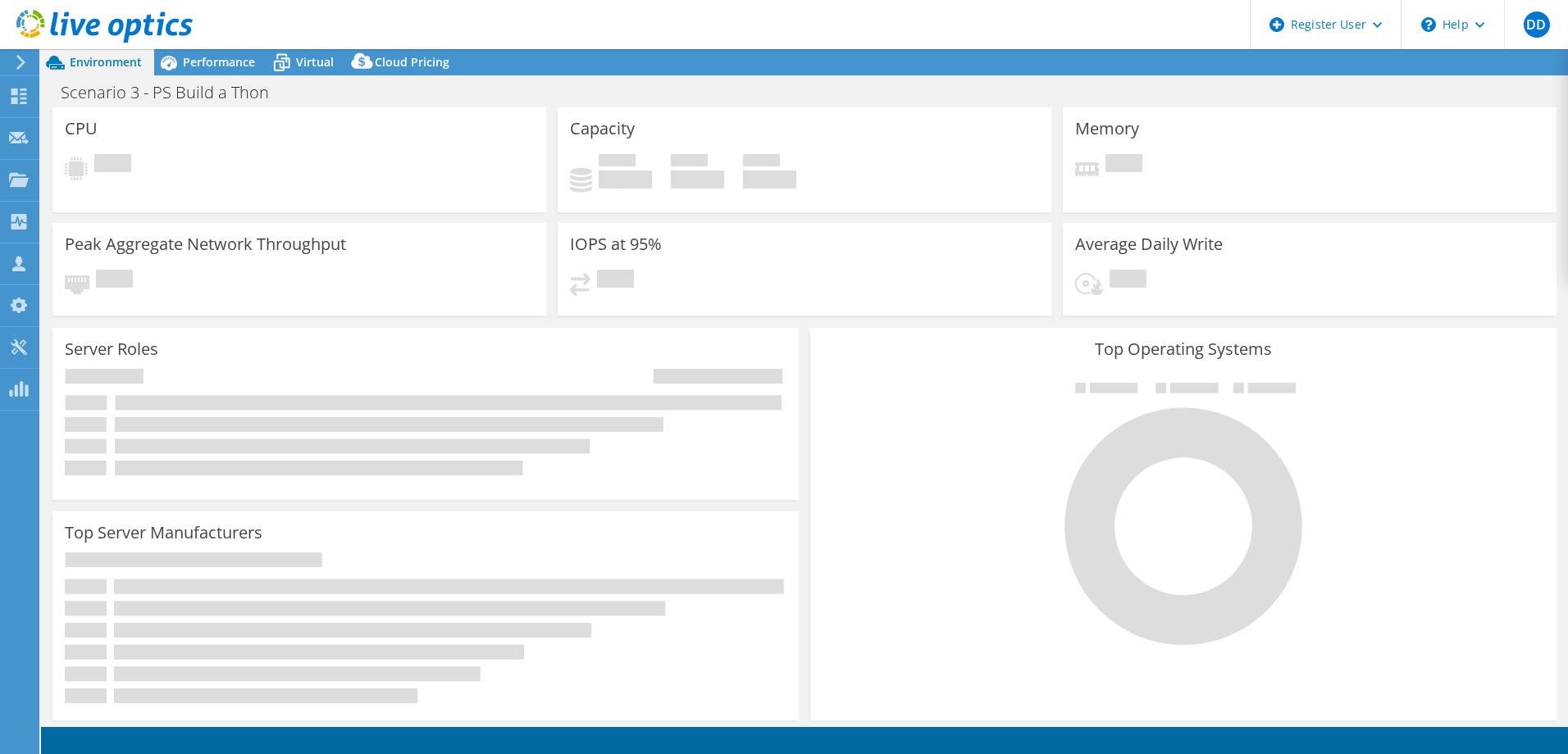 select on "USD" 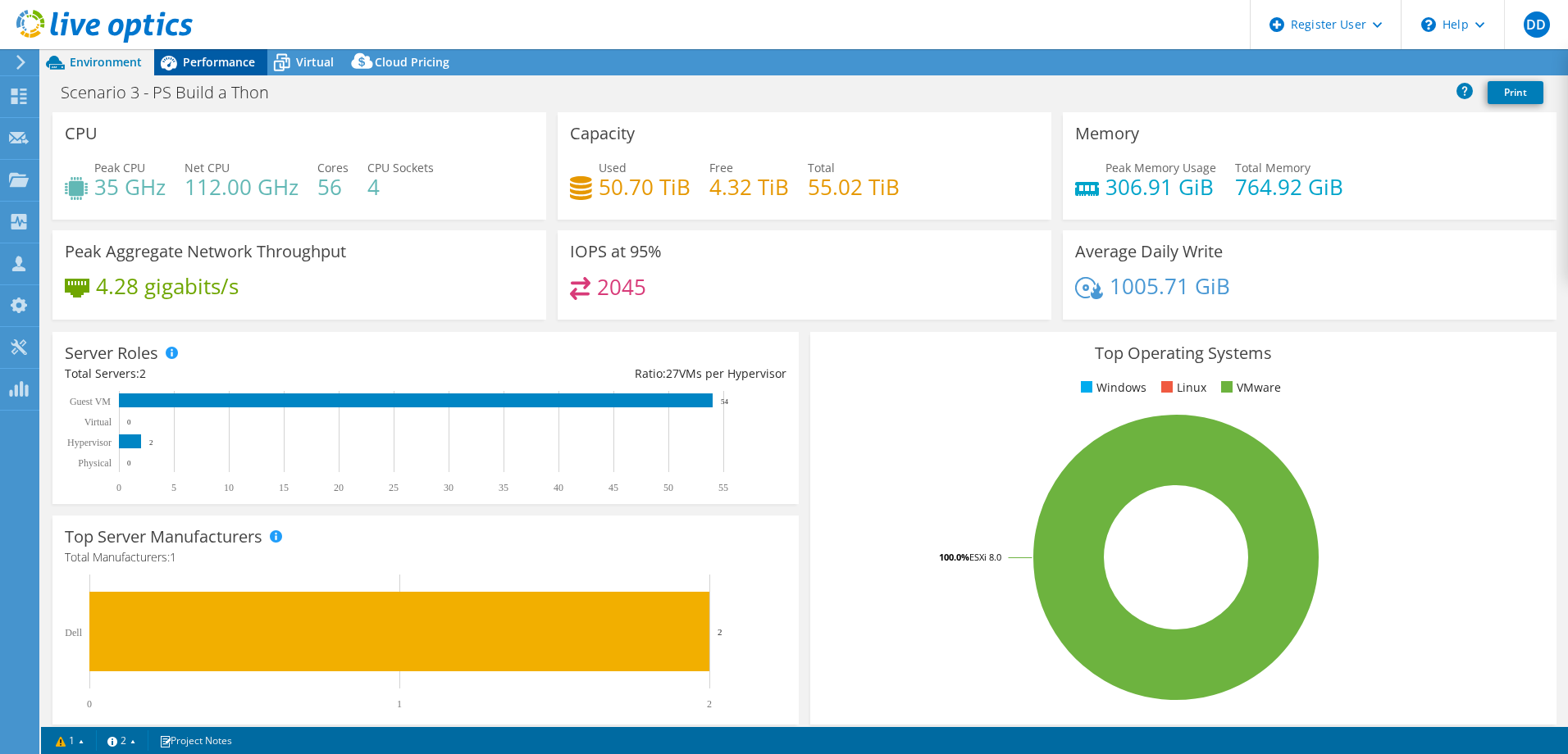 click on "Performance" at bounding box center (219, 61) 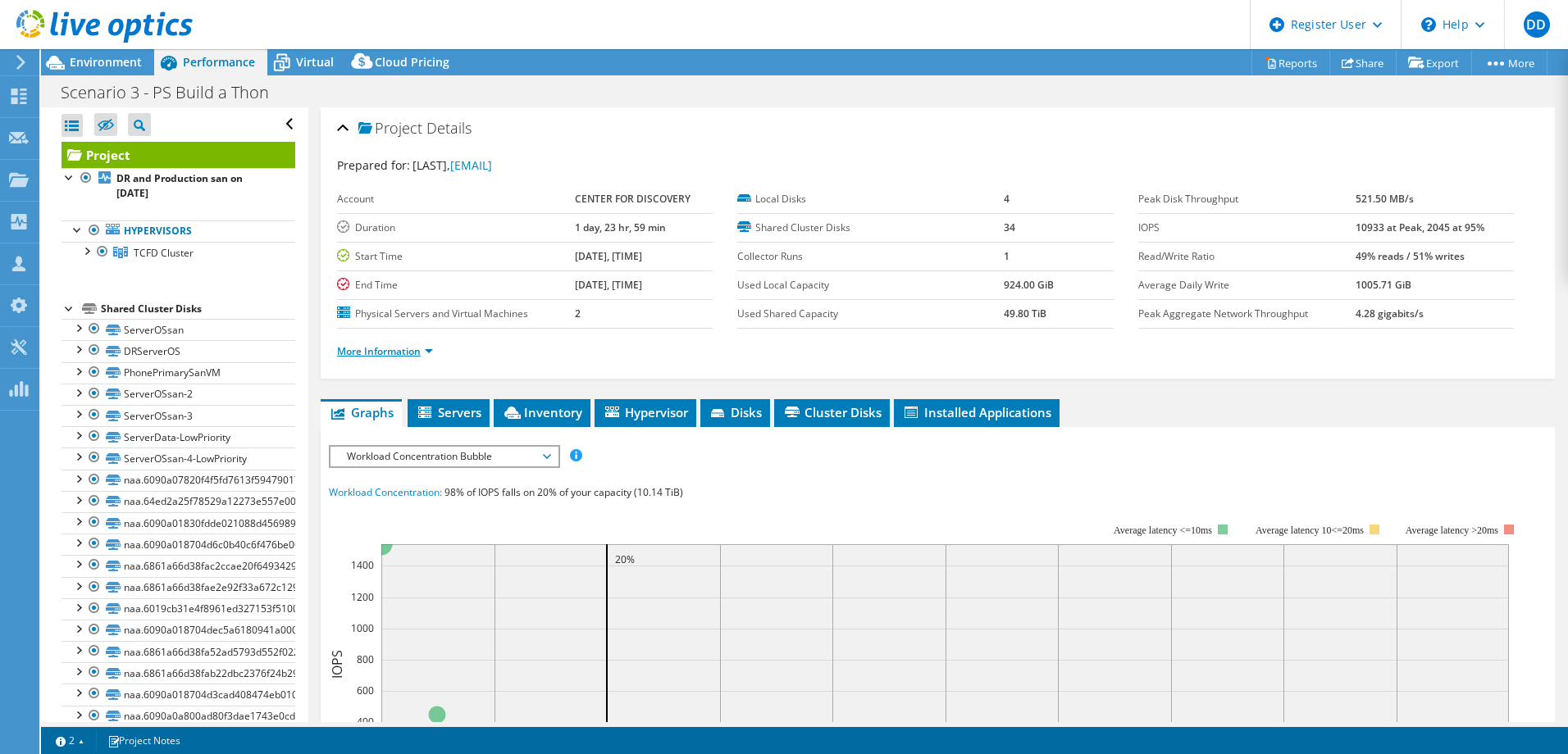 click on "More Information" at bounding box center [385, 351] 